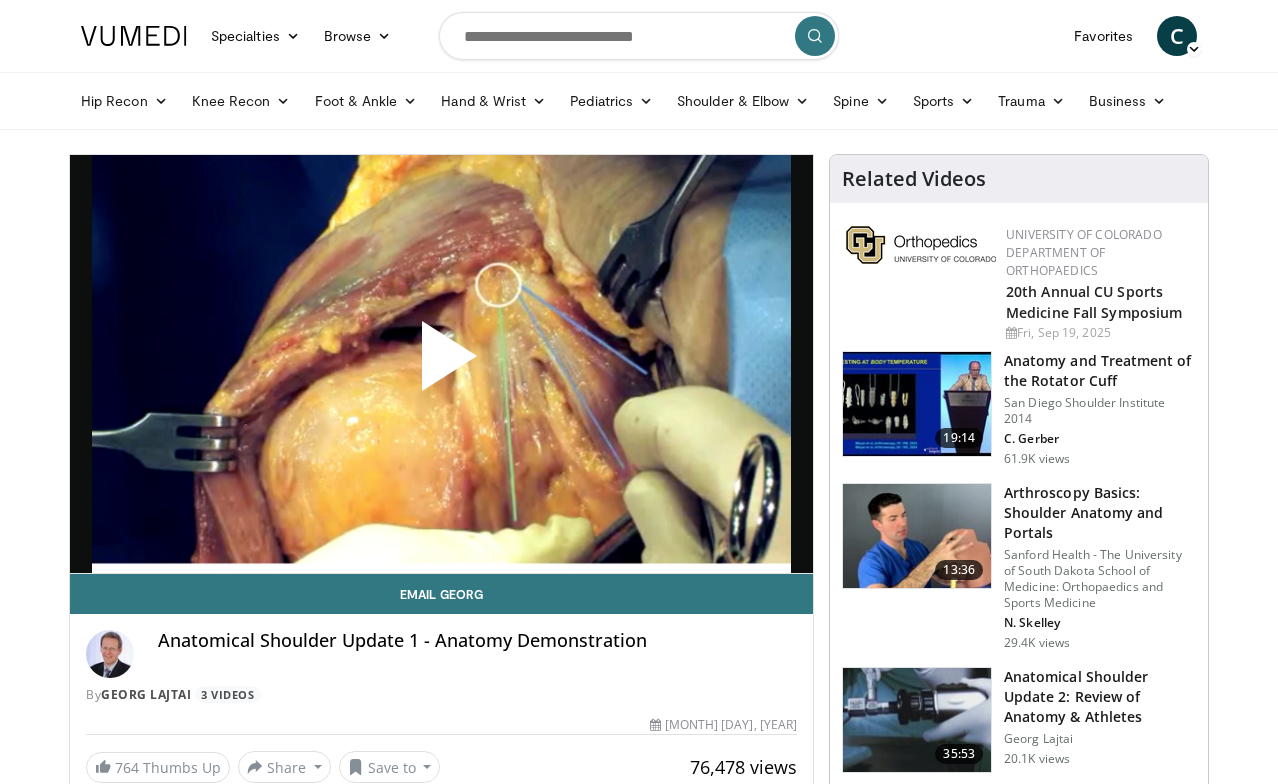 scroll, scrollTop: 0, scrollLeft: 0, axis: both 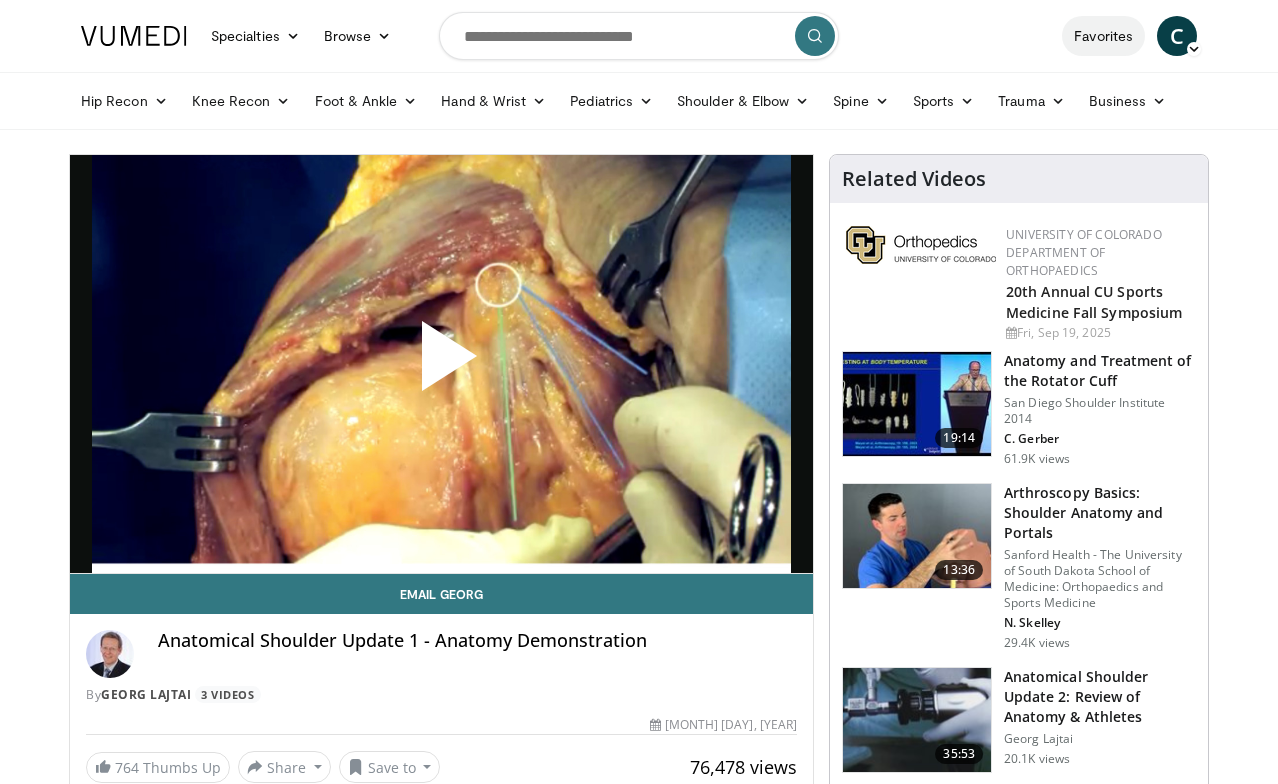 click on "Favorites" at bounding box center [1103, 36] 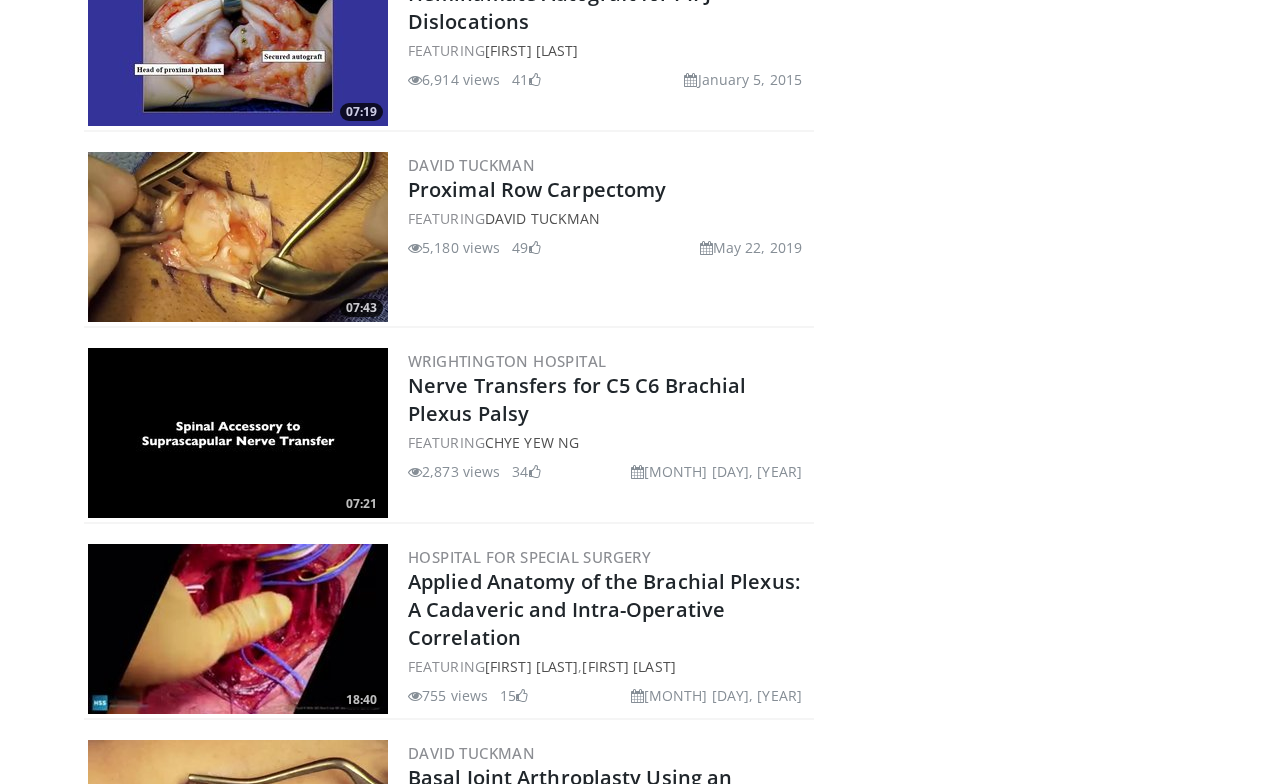 scroll, scrollTop: 915, scrollLeft: 0, axis: vertical 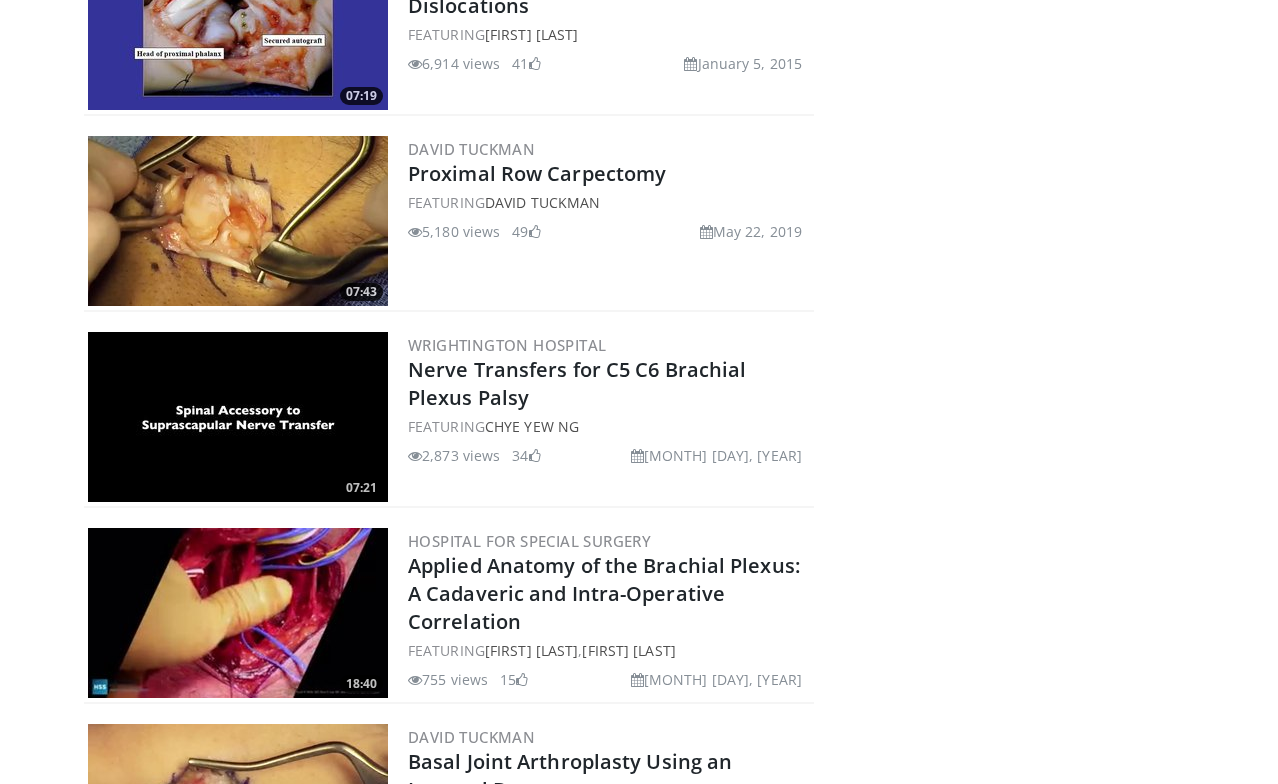 click at bounding box center (238, 613) 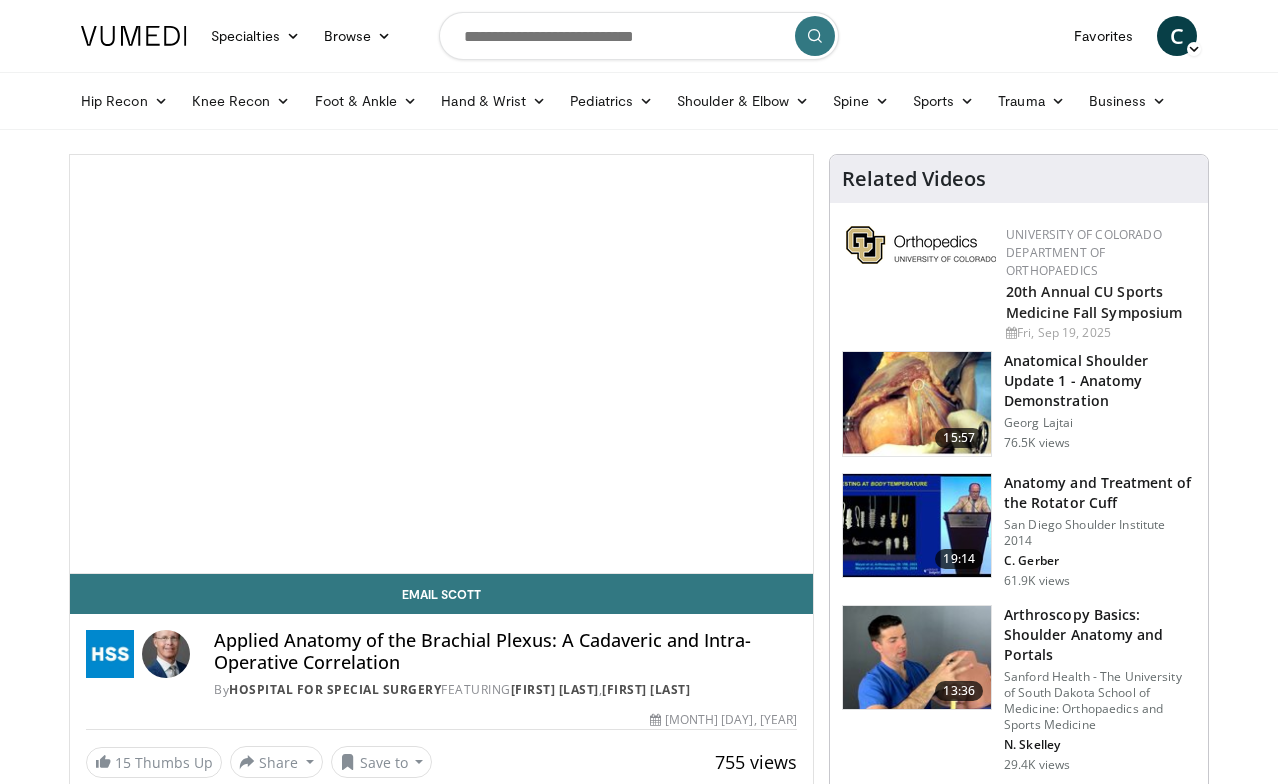 scroll, scrollTop: 0, scrollLeft: 0, axis: both 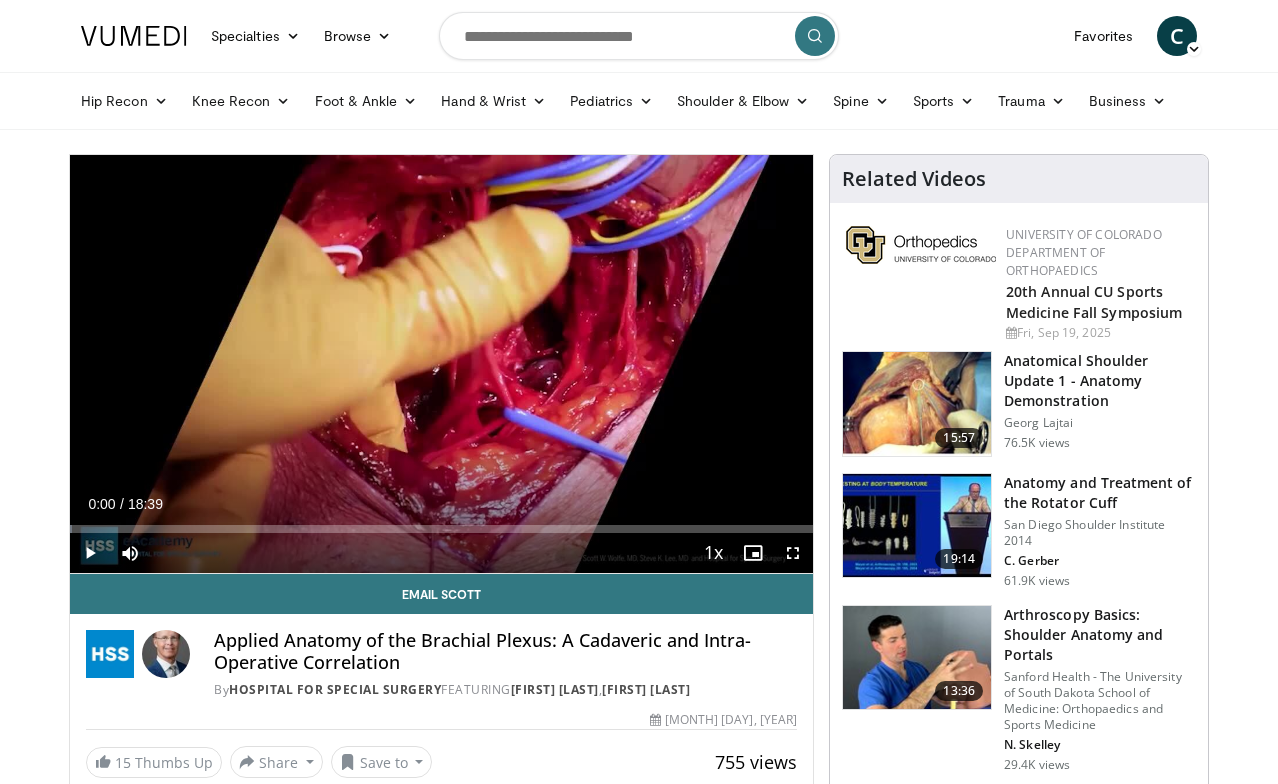 click at bounding box center (793, 553) 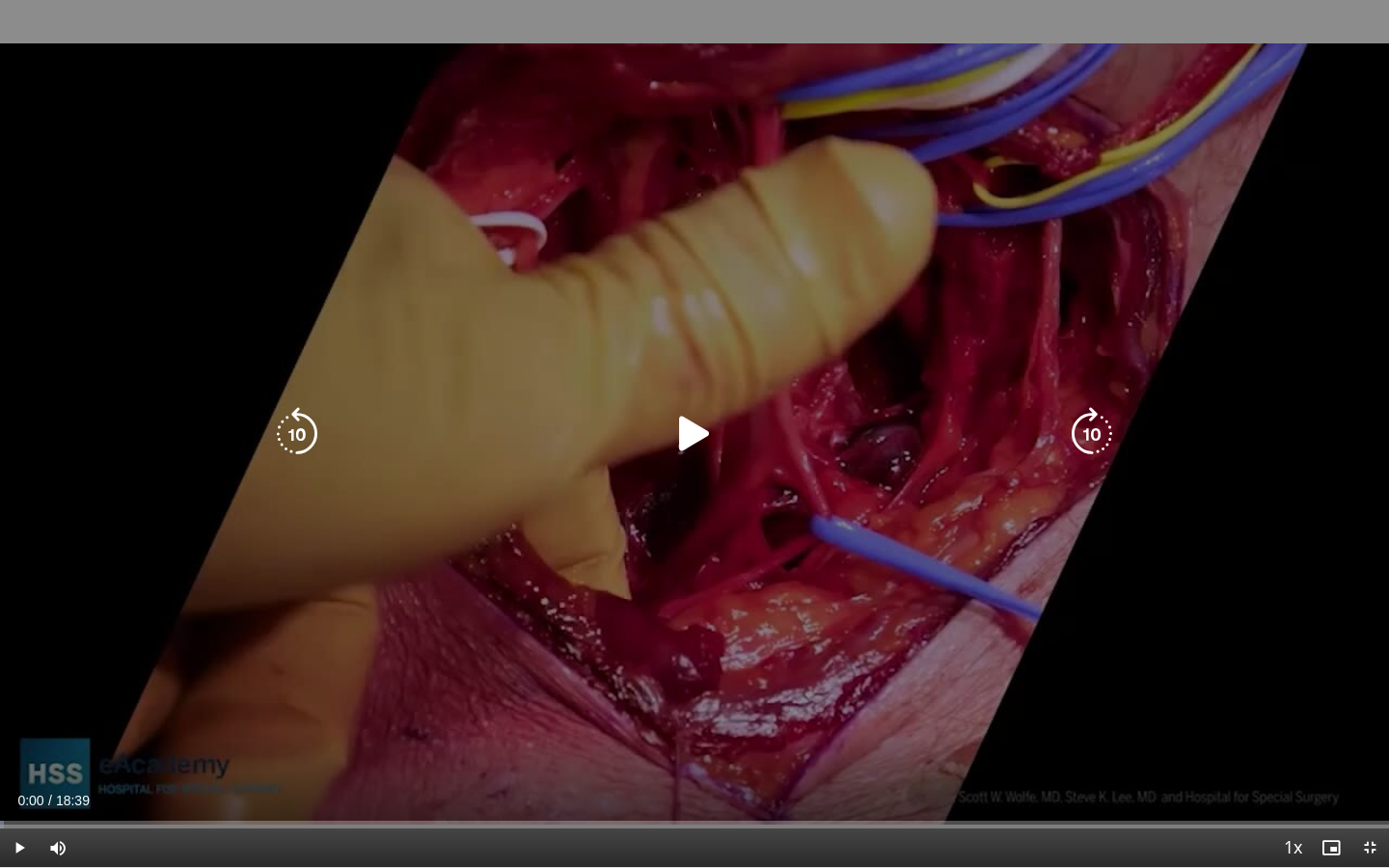 click at bounding box center (694, 434) 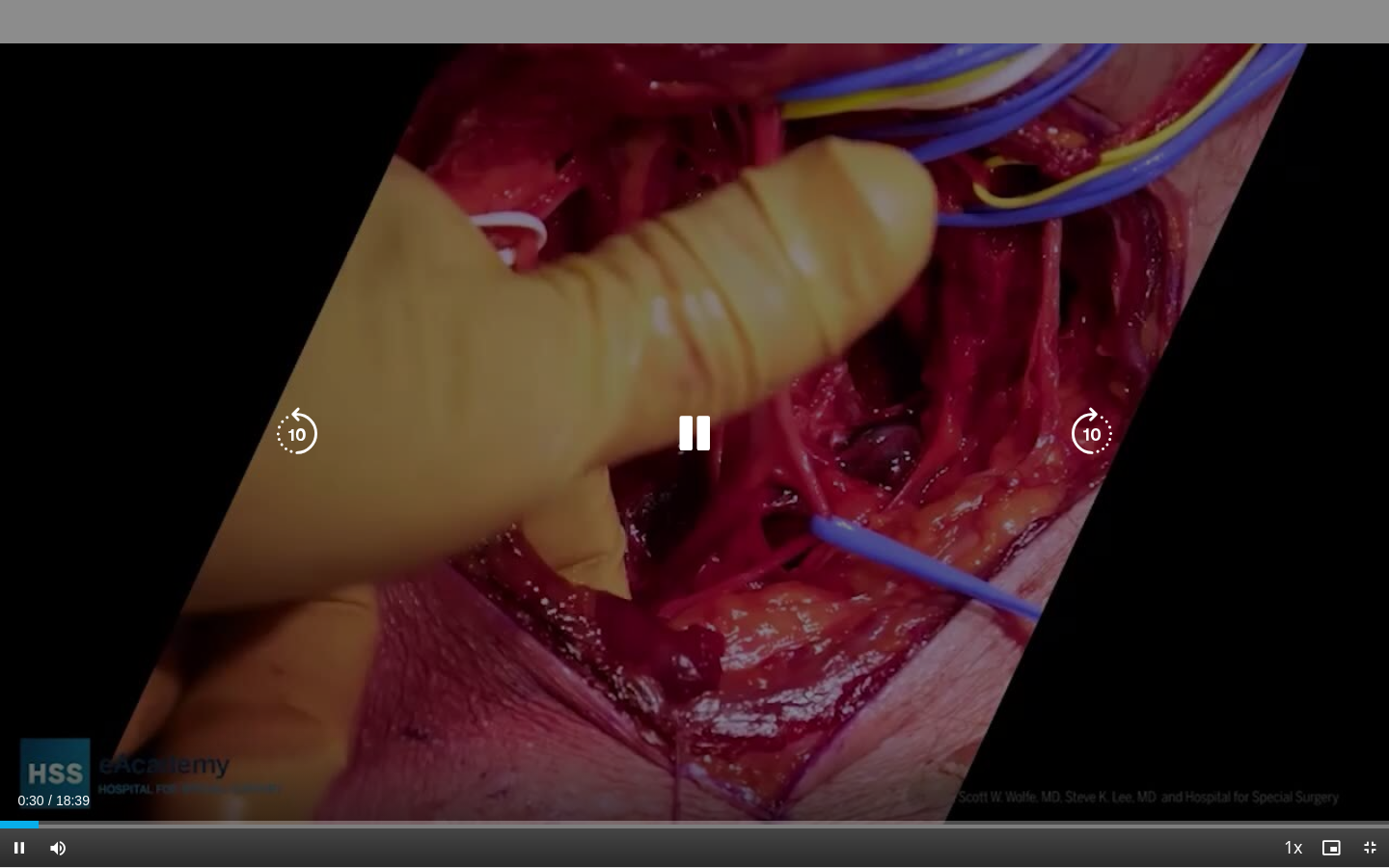 click at bounding box center [694, 434] 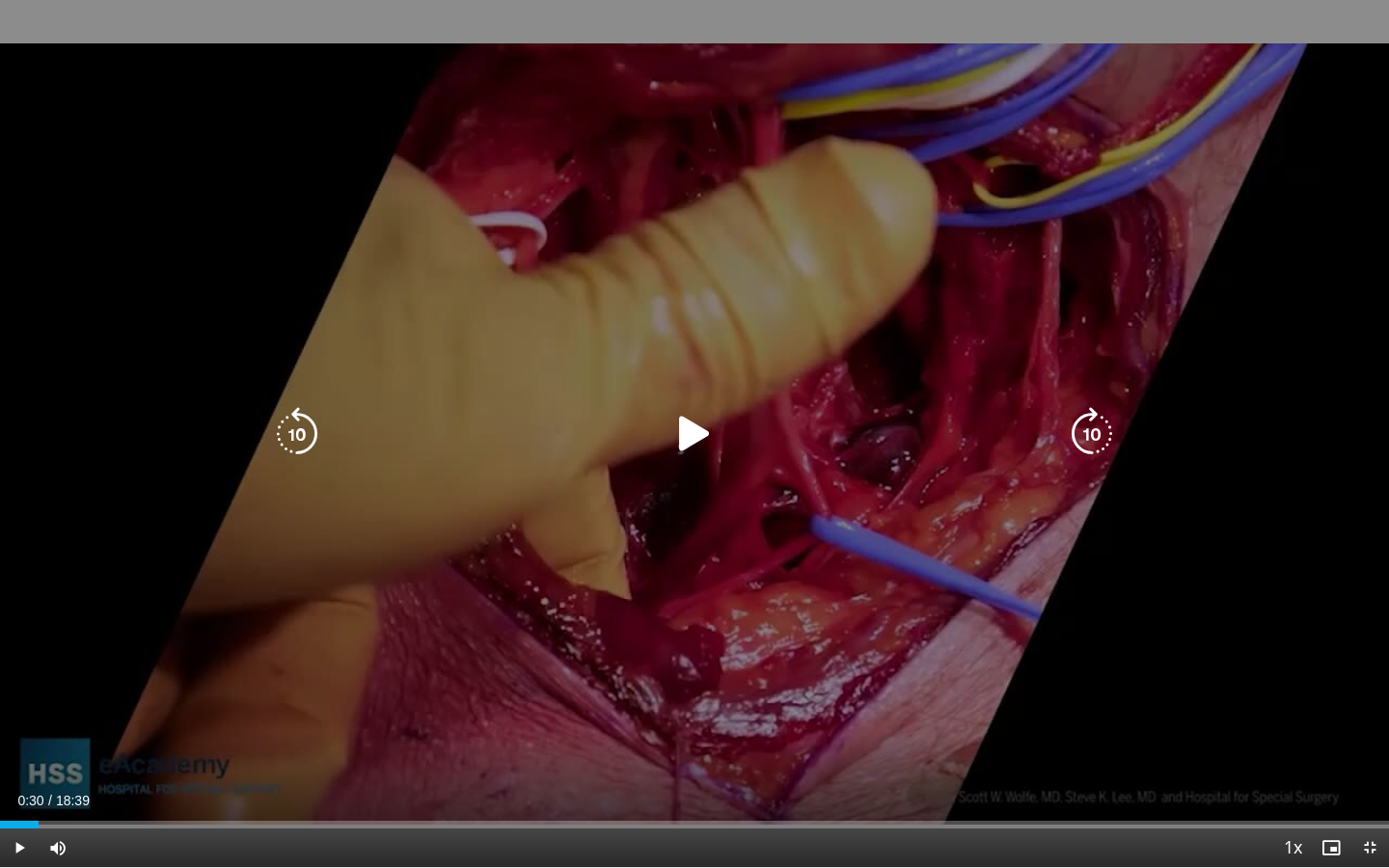 click at bounding box center [694, 434] 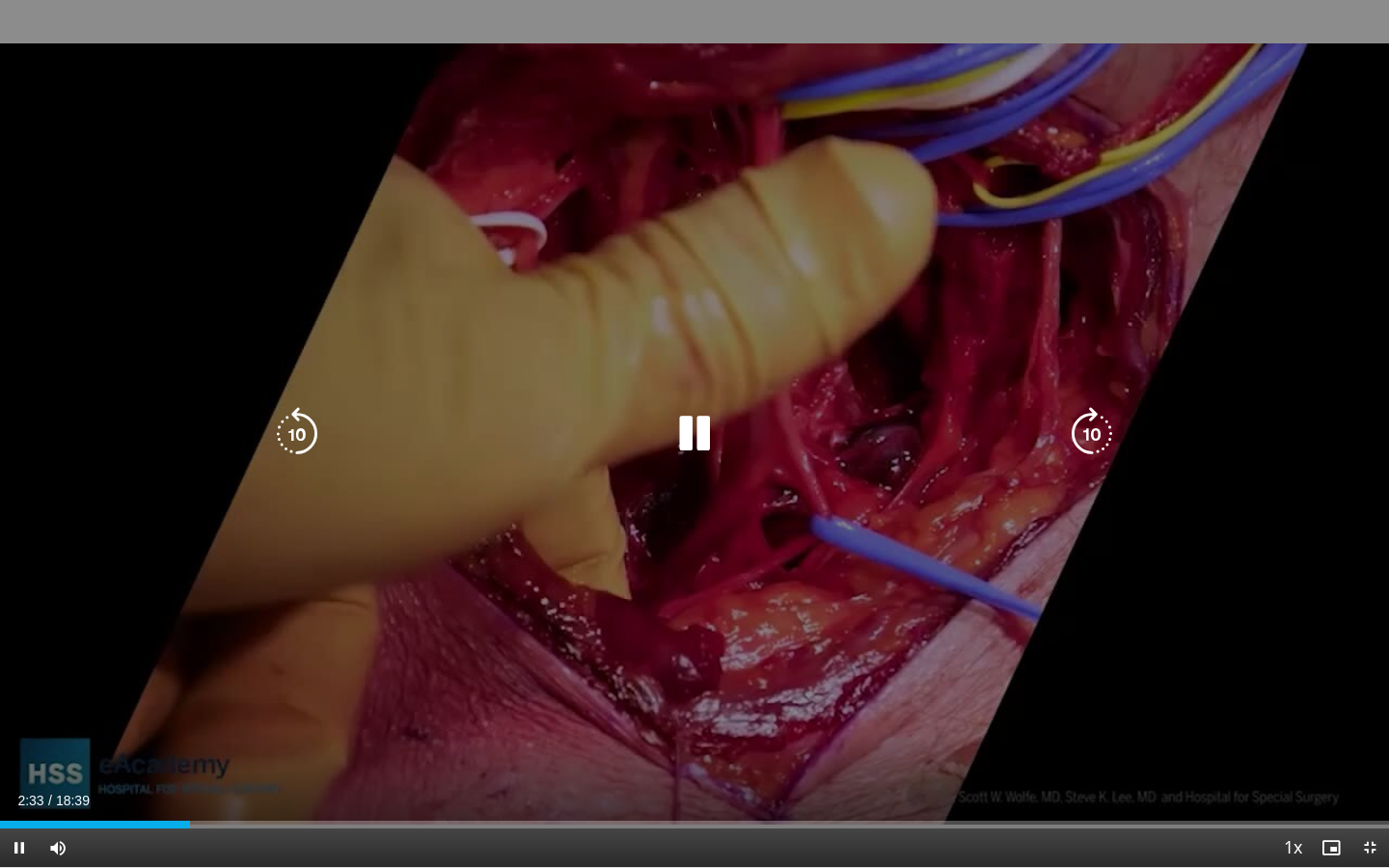 click at bounding box center [694, 434] 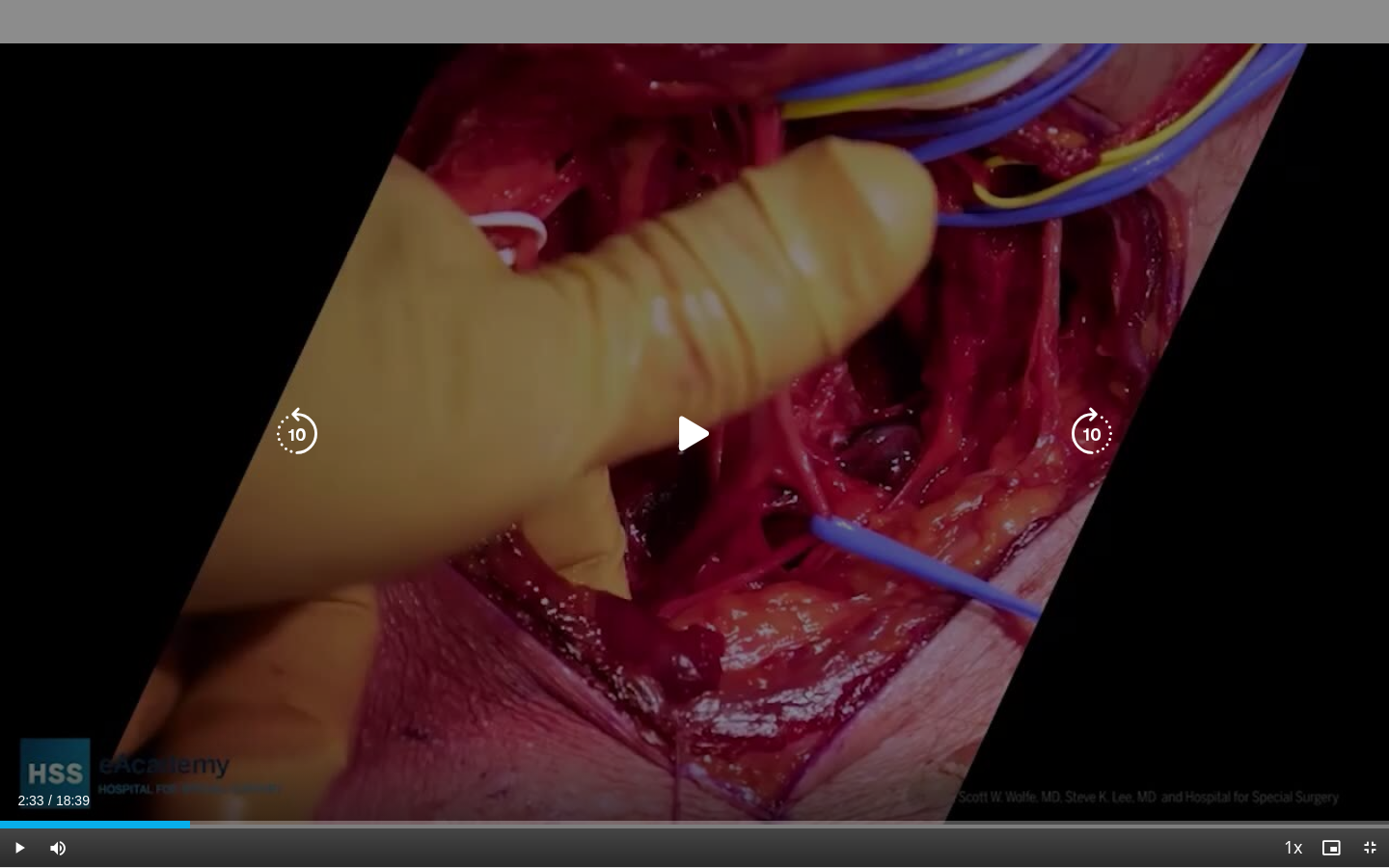 click at bounding box center (694, 434) 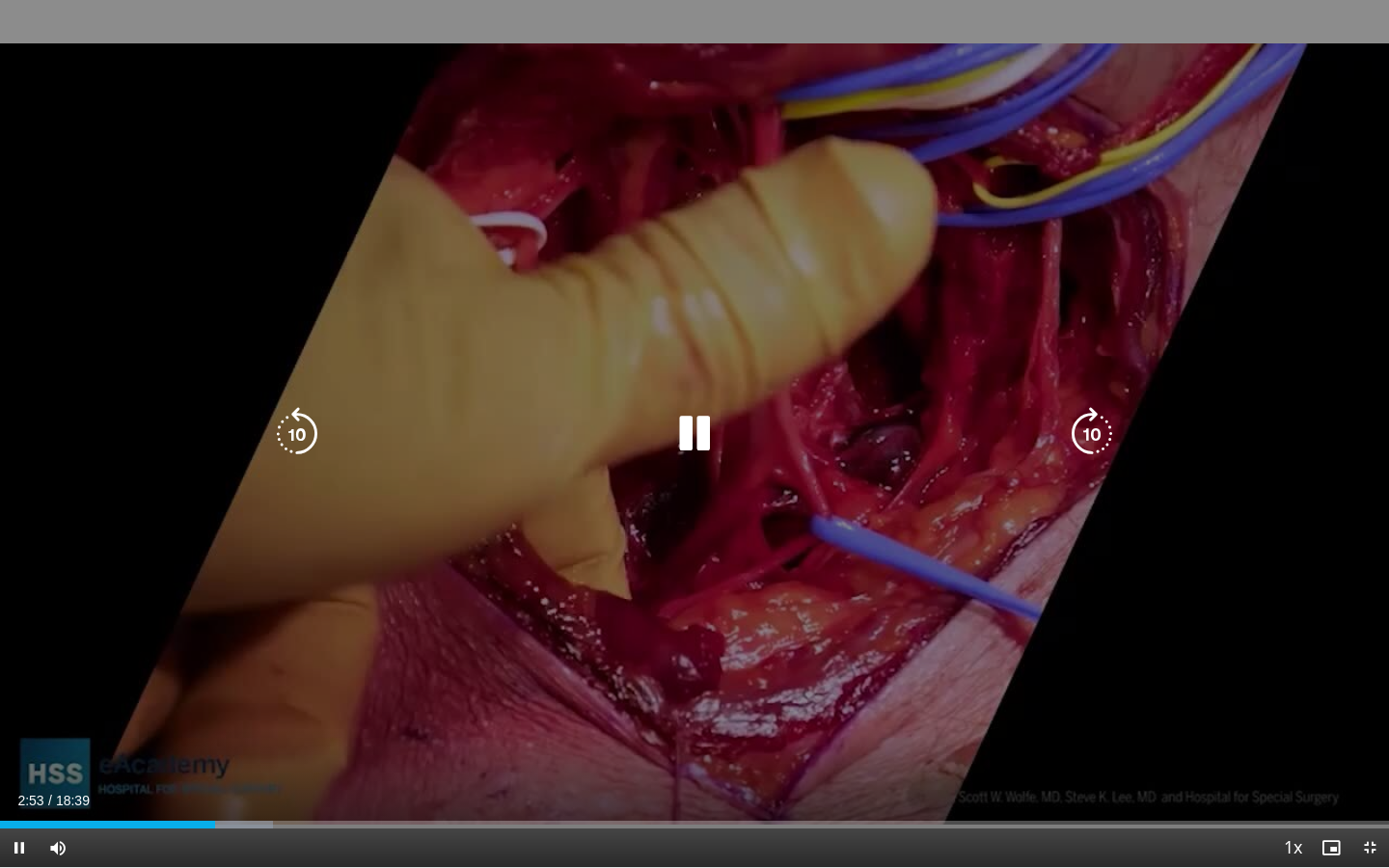 click at bounding box center (694, 434) 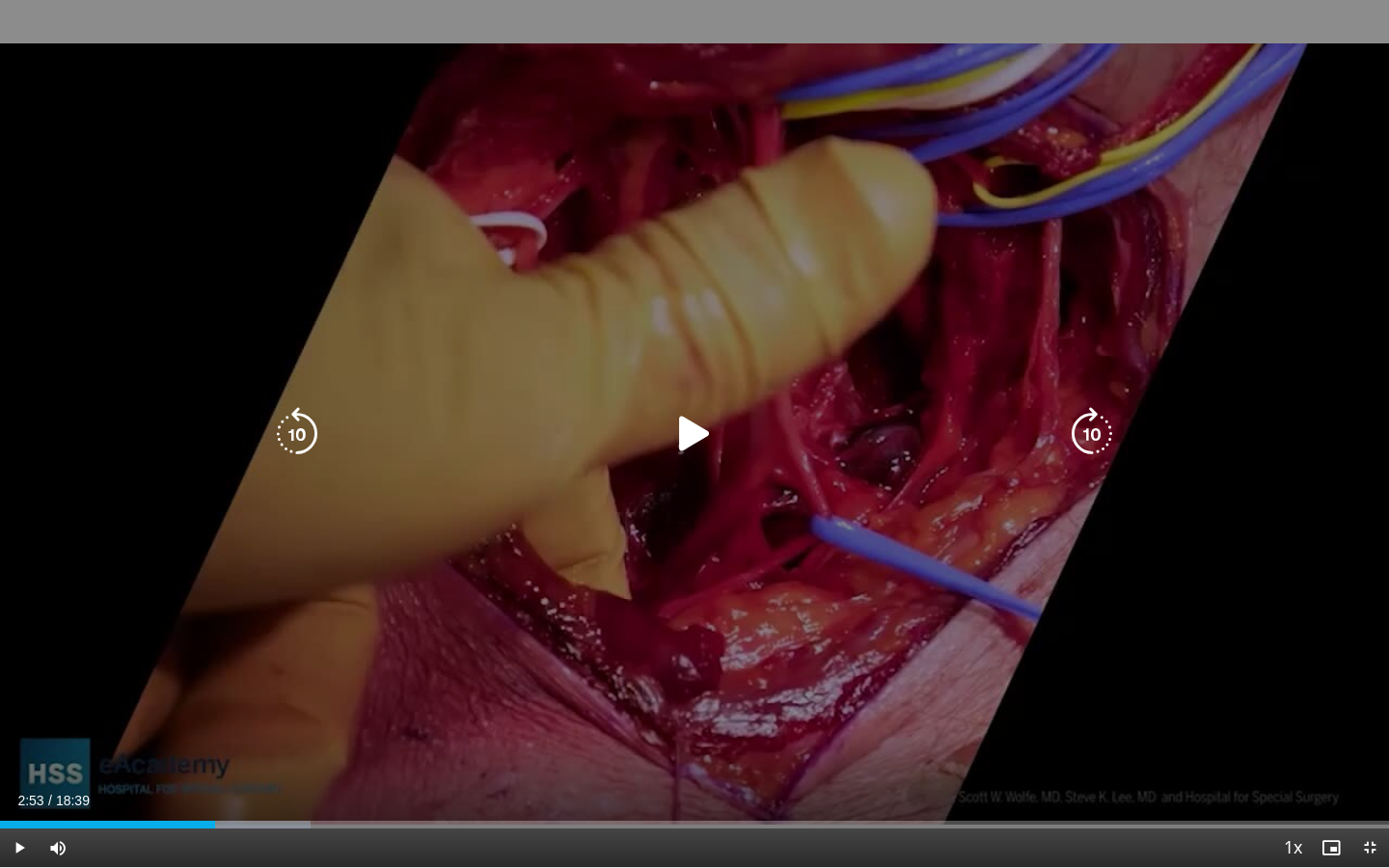 click at bounding box center (694, 434) 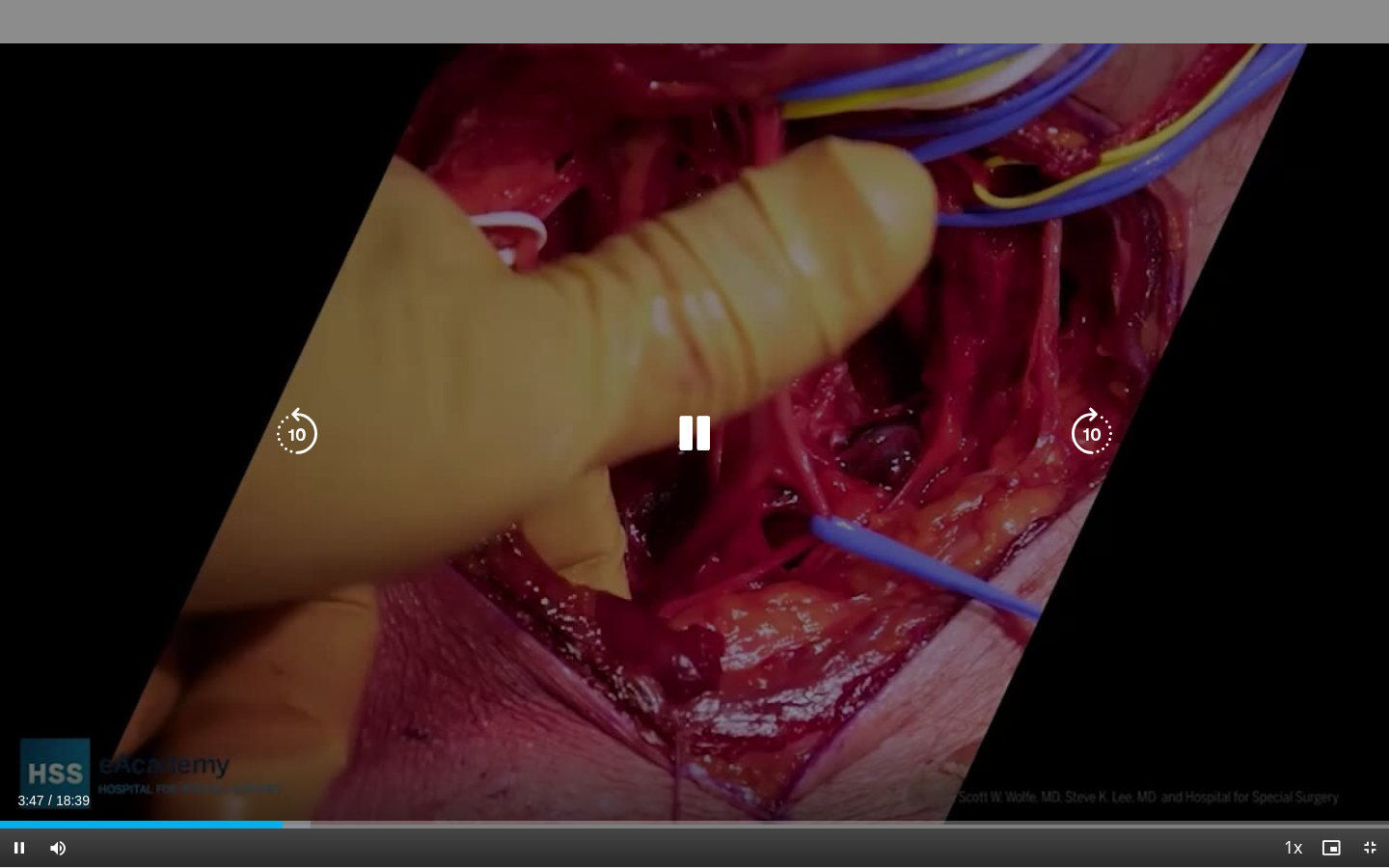 click at bounding box center (694, 434) 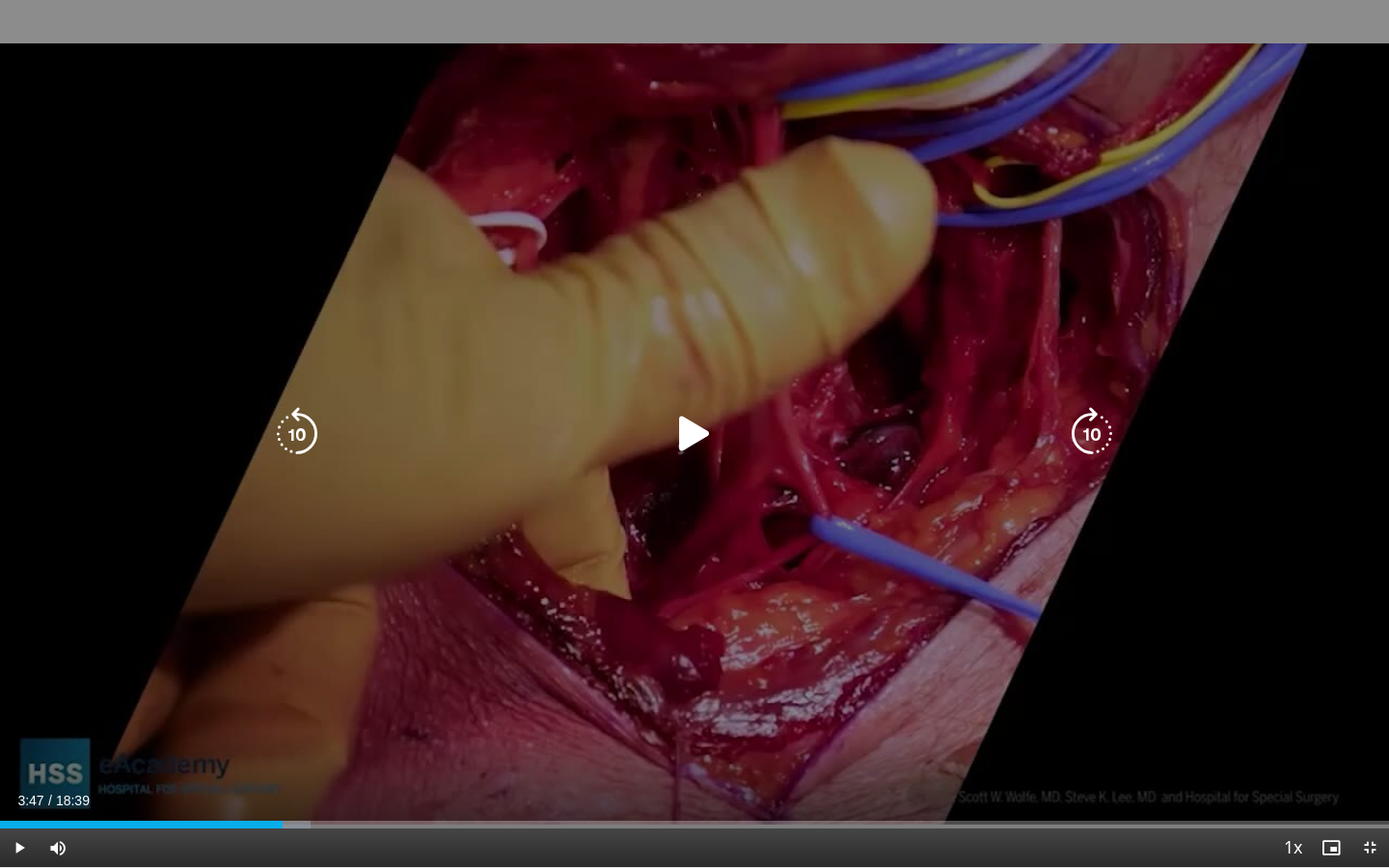 click at bounding box center (694, 434) 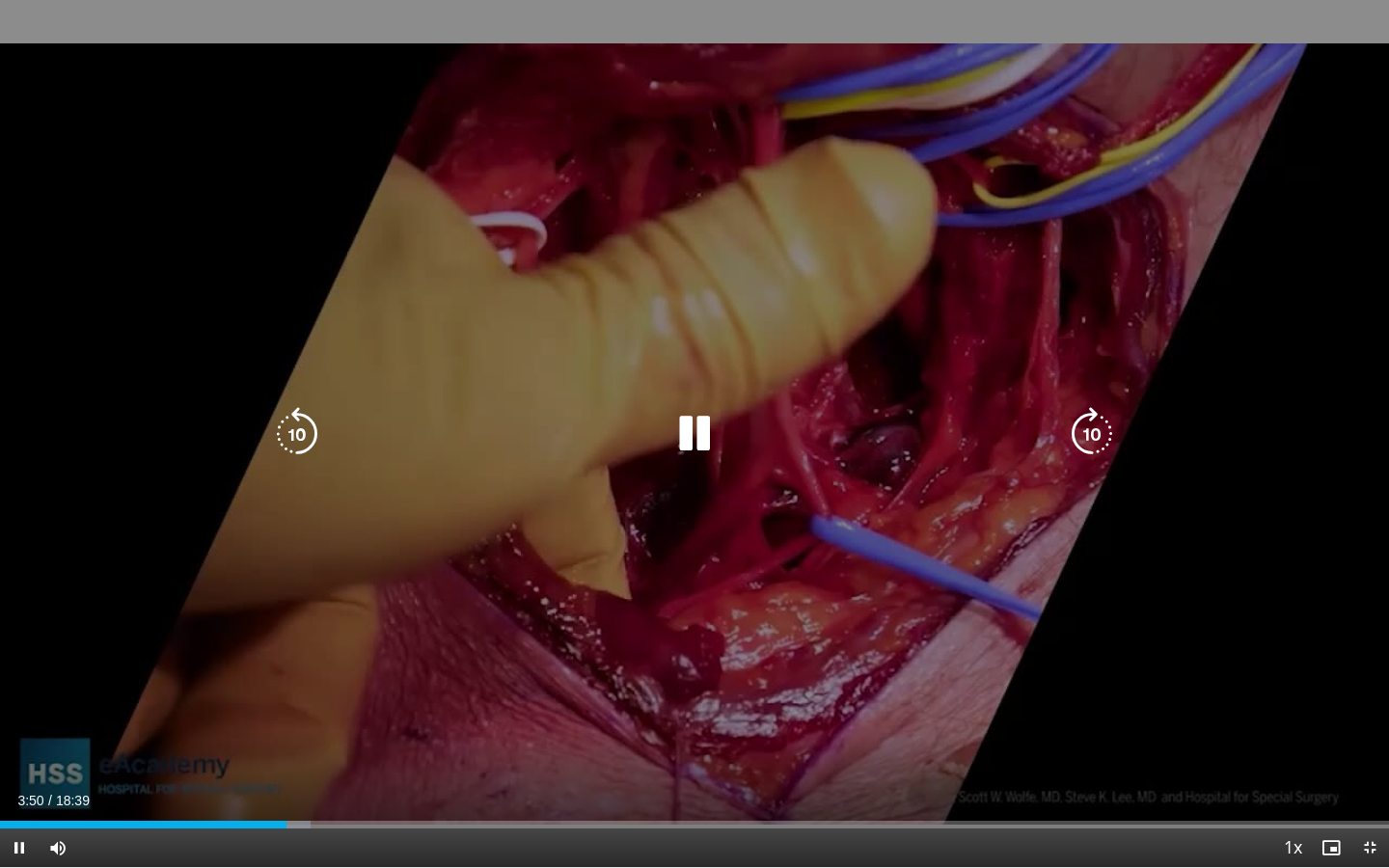 click at bounding box center (297, 434) 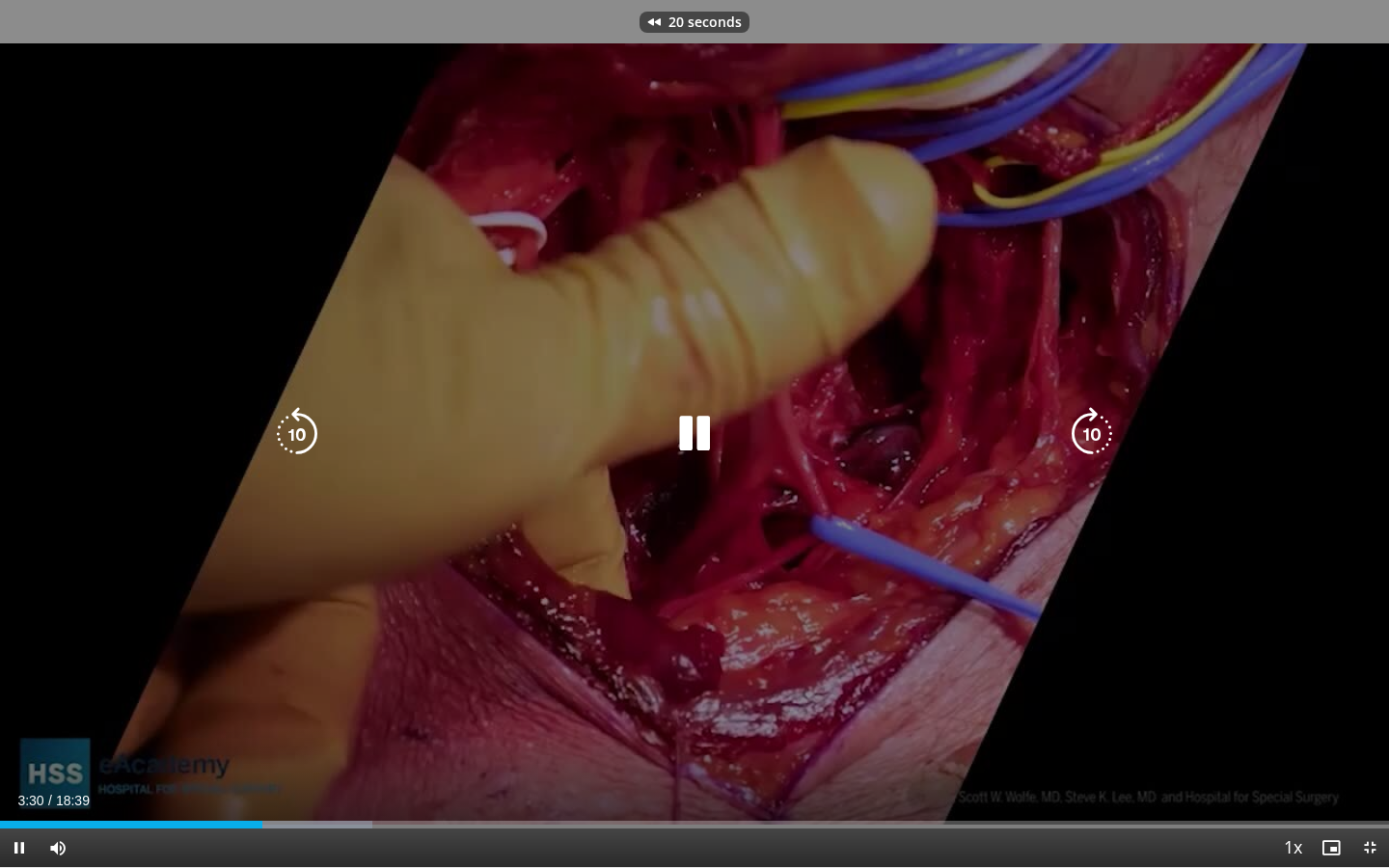 click at bounding box center [297, 434] 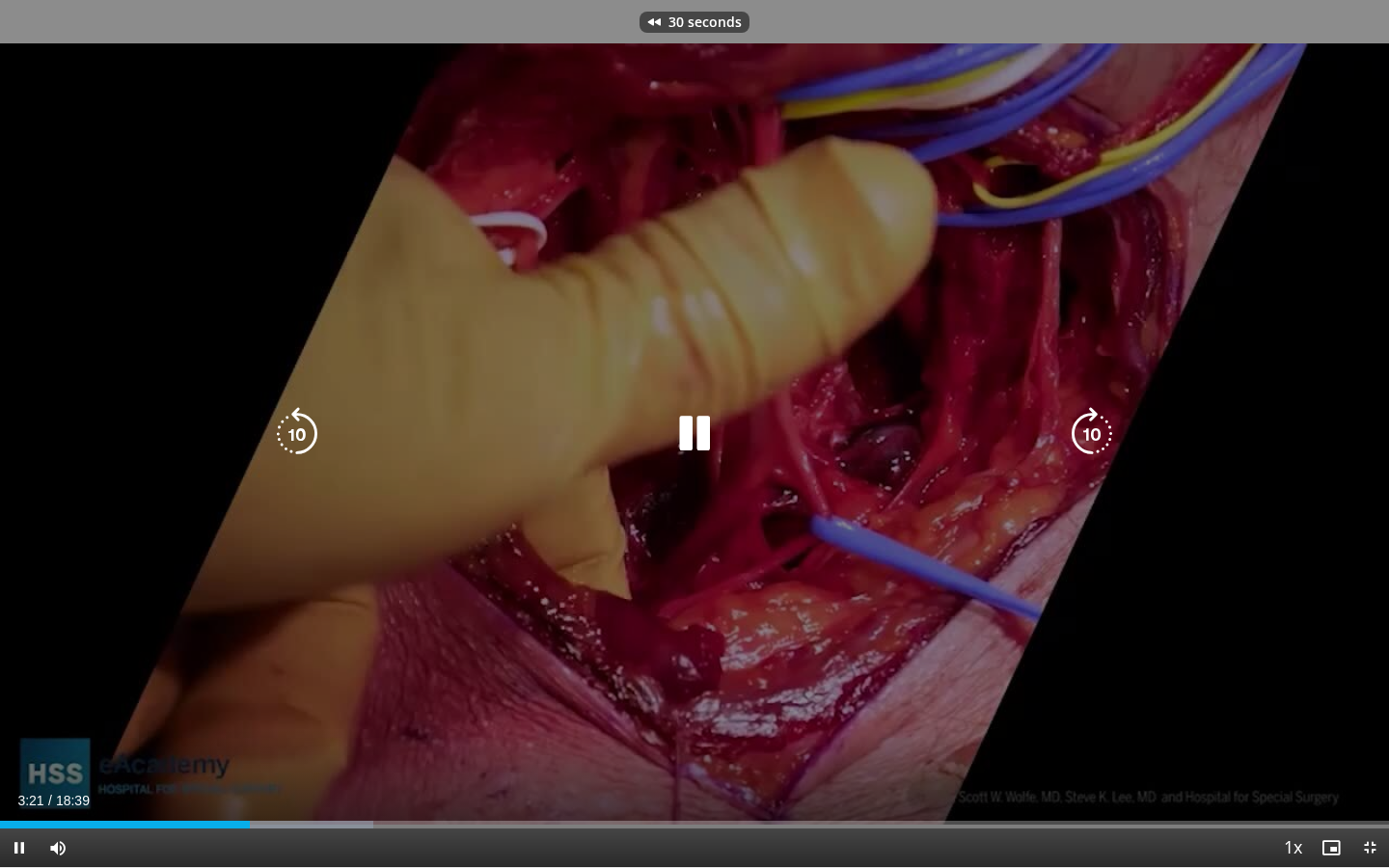click at bounding box center [297, 434] 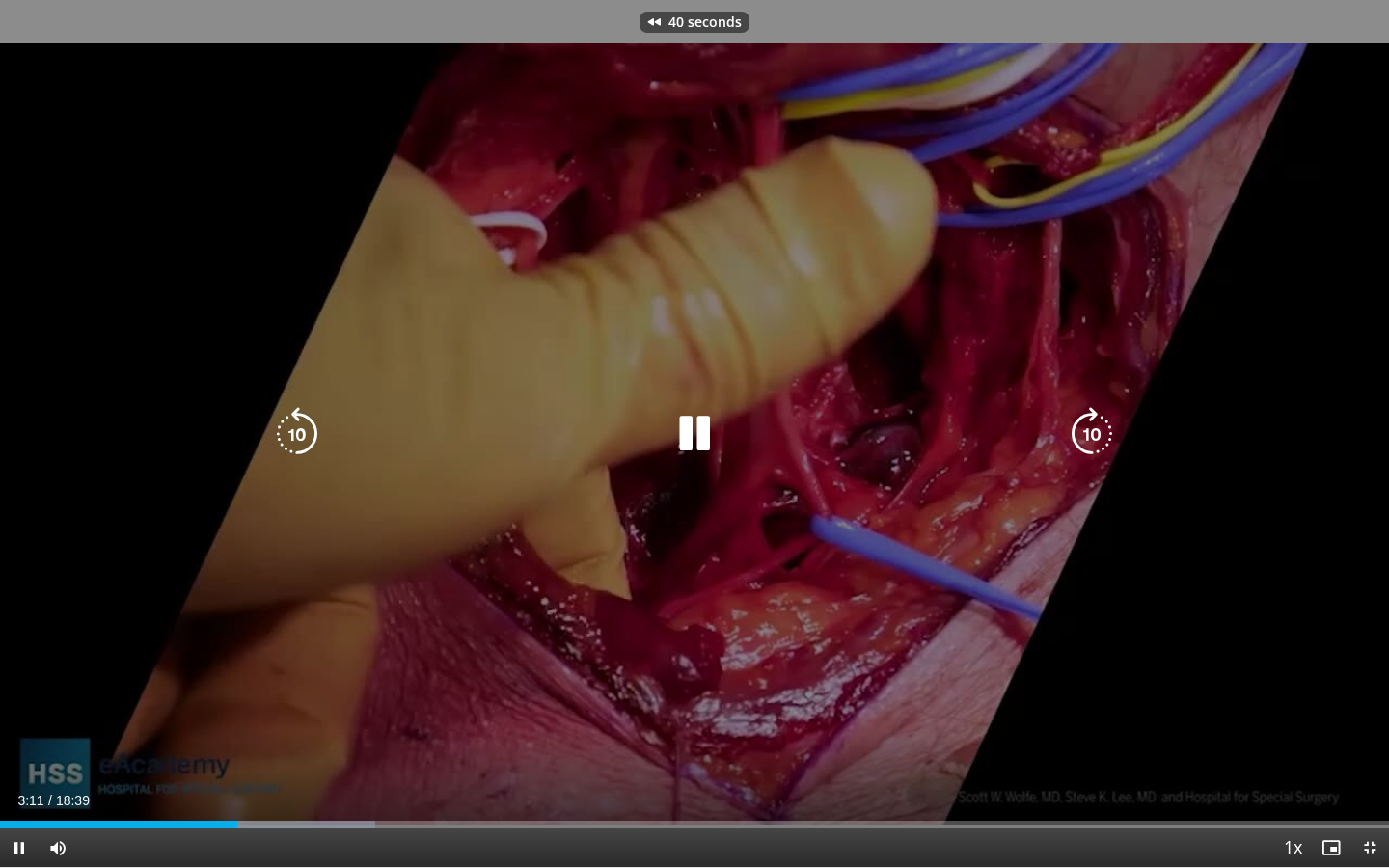 click at bounding box center (297, 434) 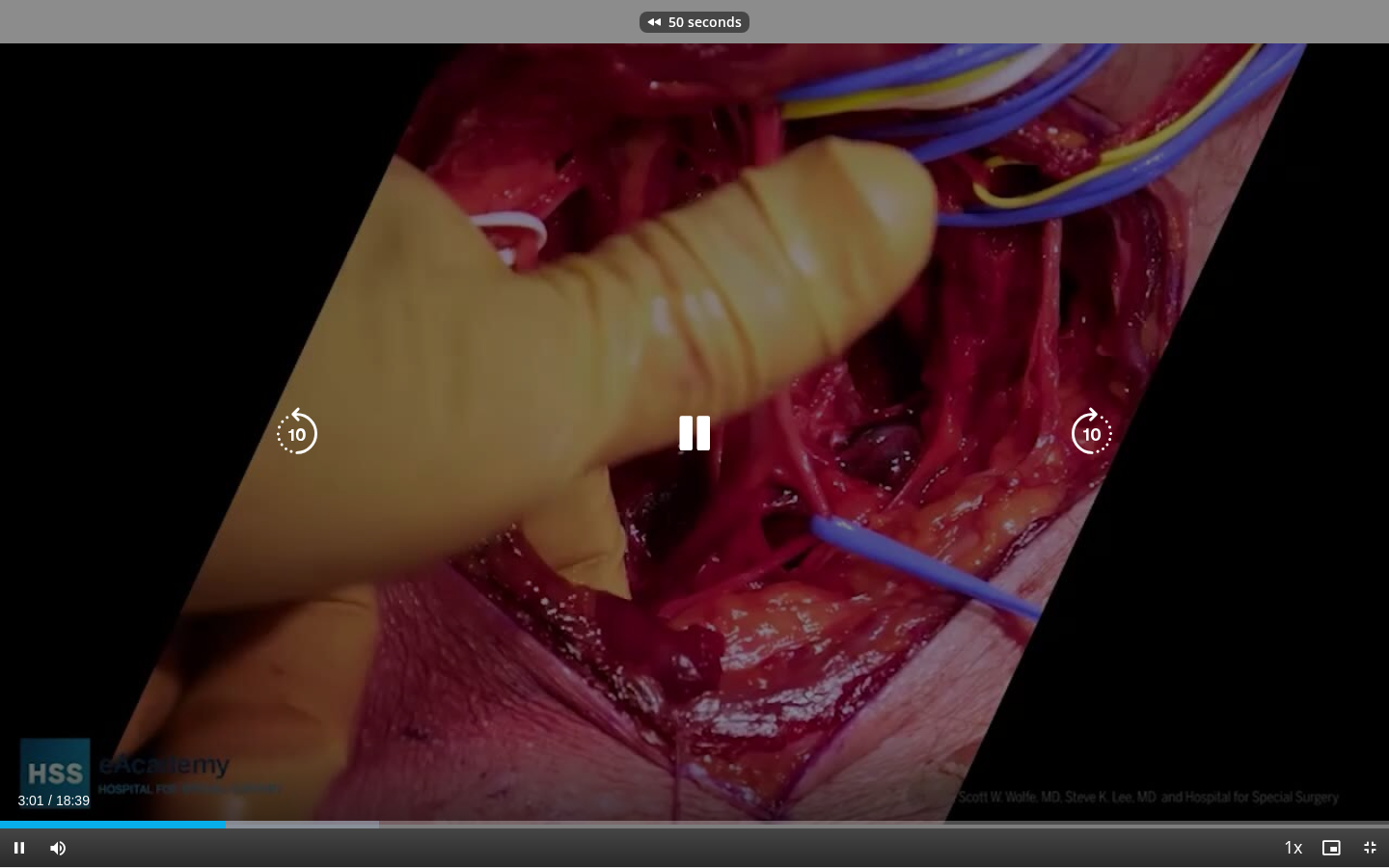 click at bounding box center [297, 434] 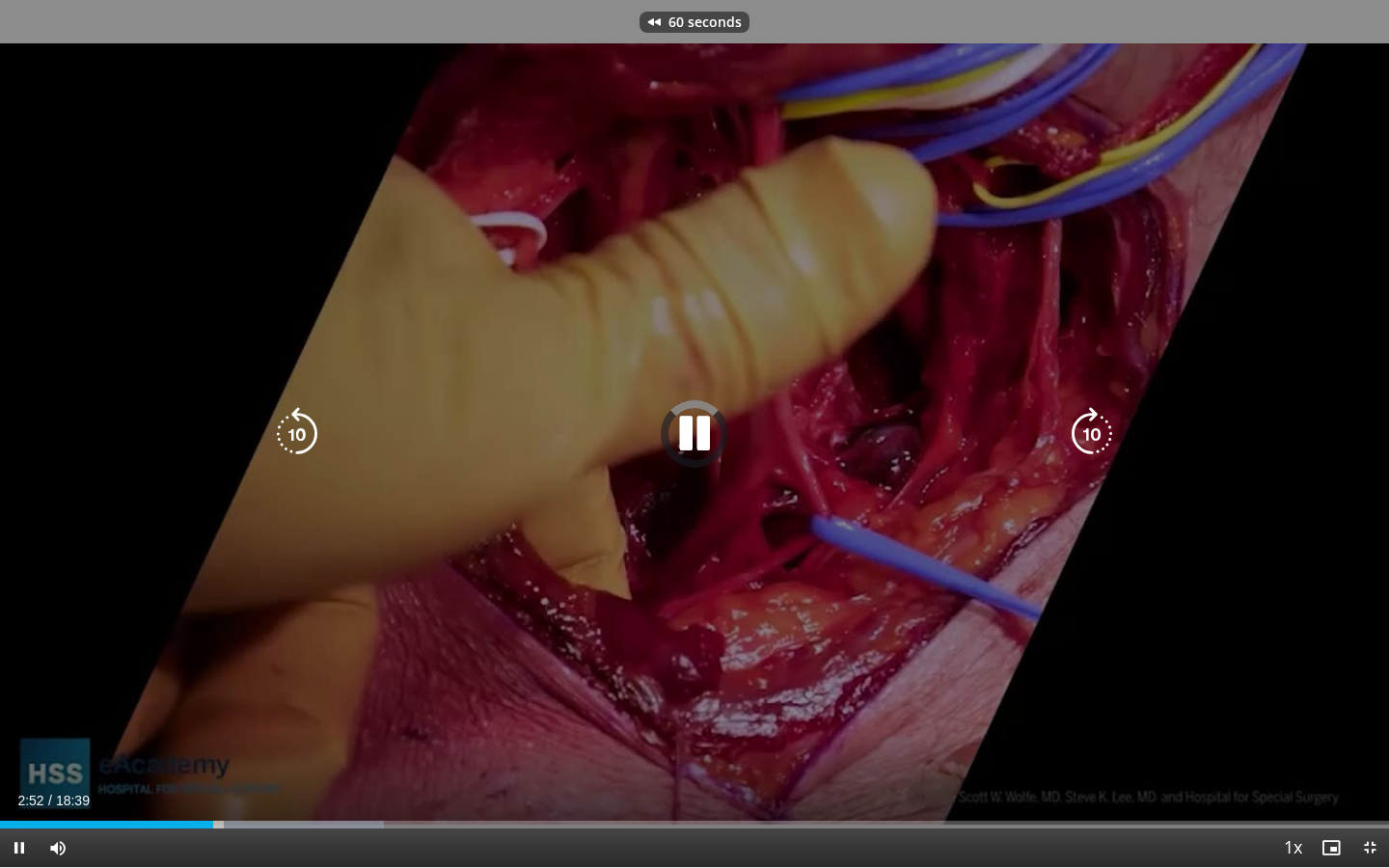 click at bounding box center (297, 434) 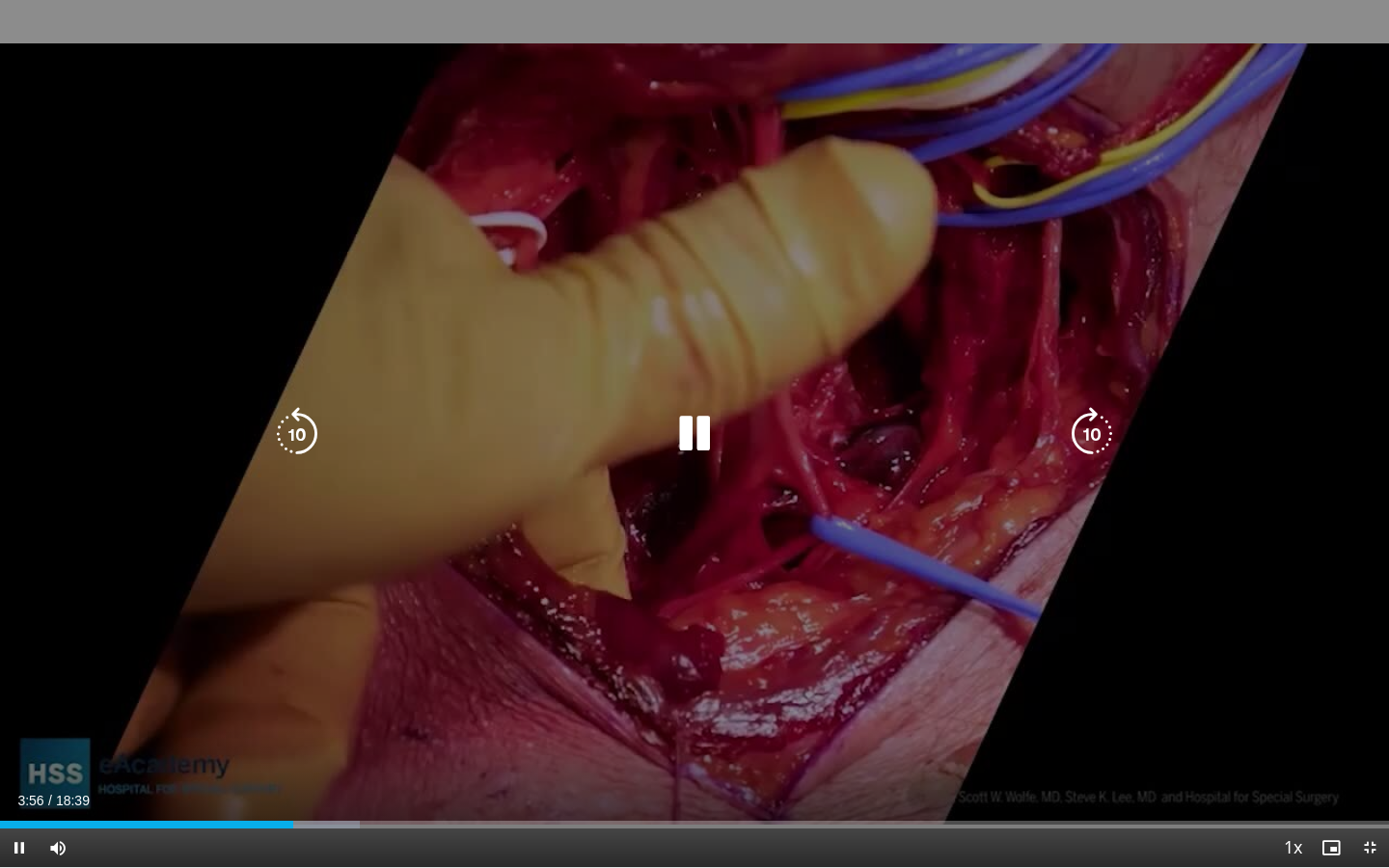 click at bounding box center [297, 434] 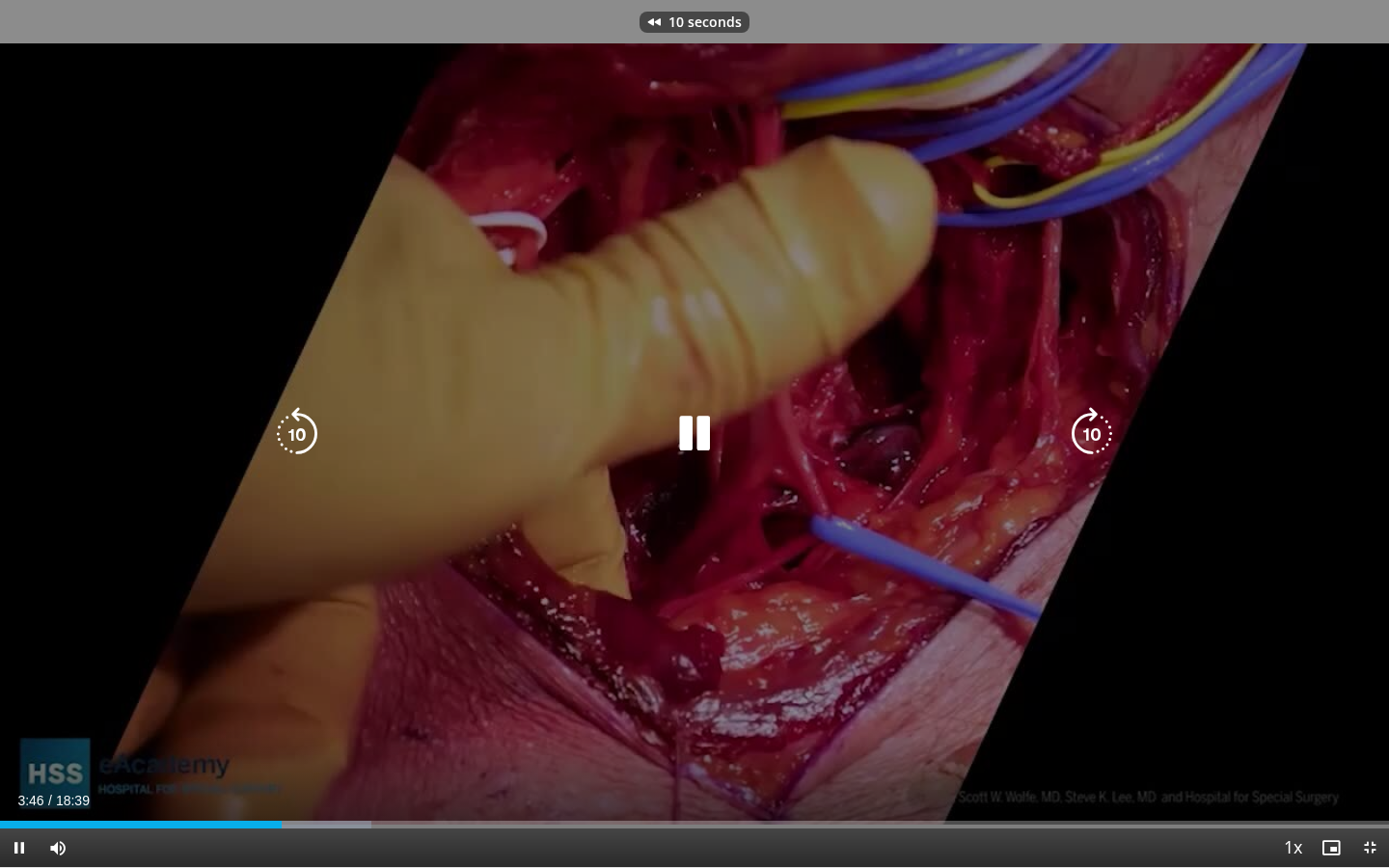 click at bounding box center (297, 434) 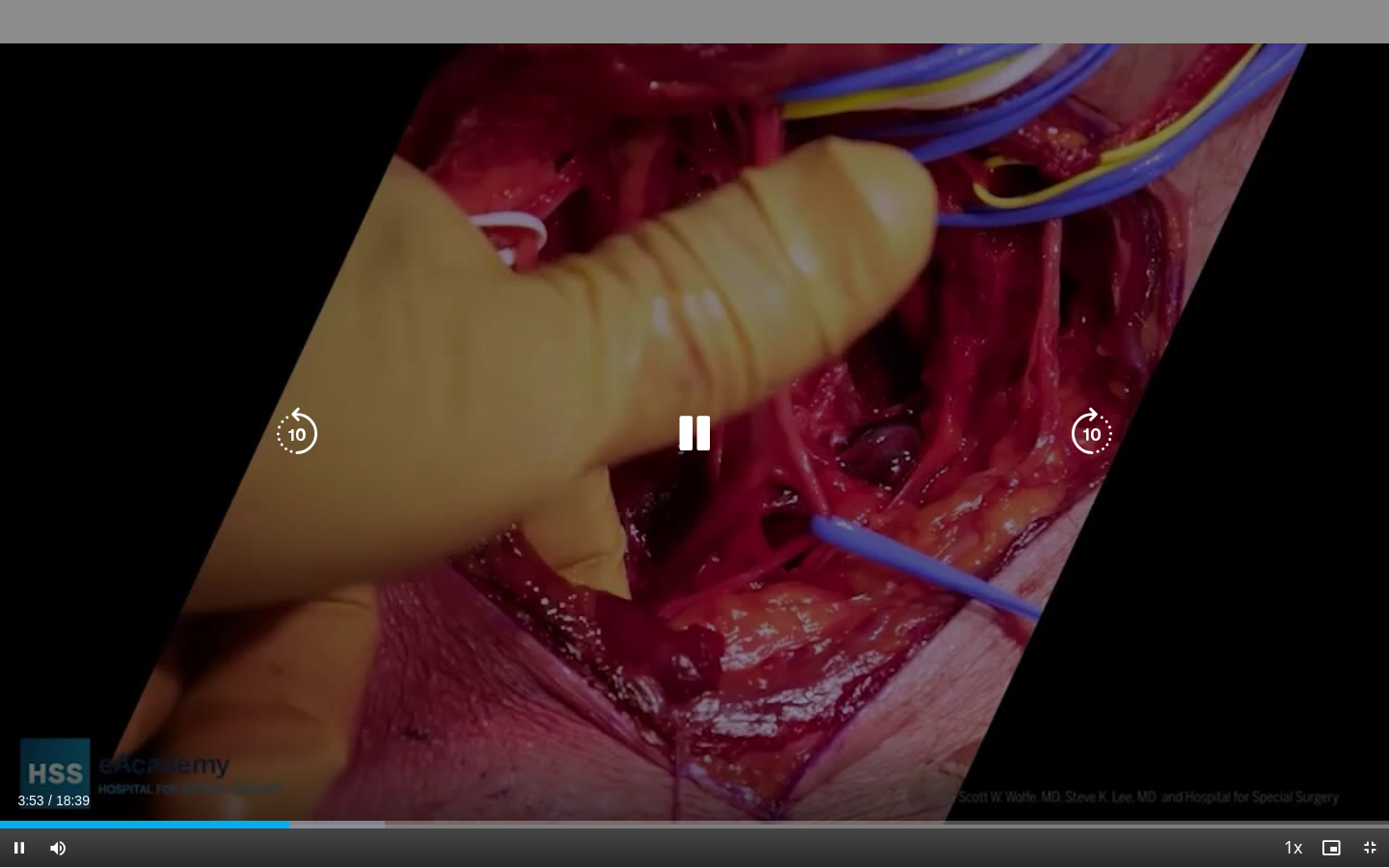 click at bounding box center (694, 434) 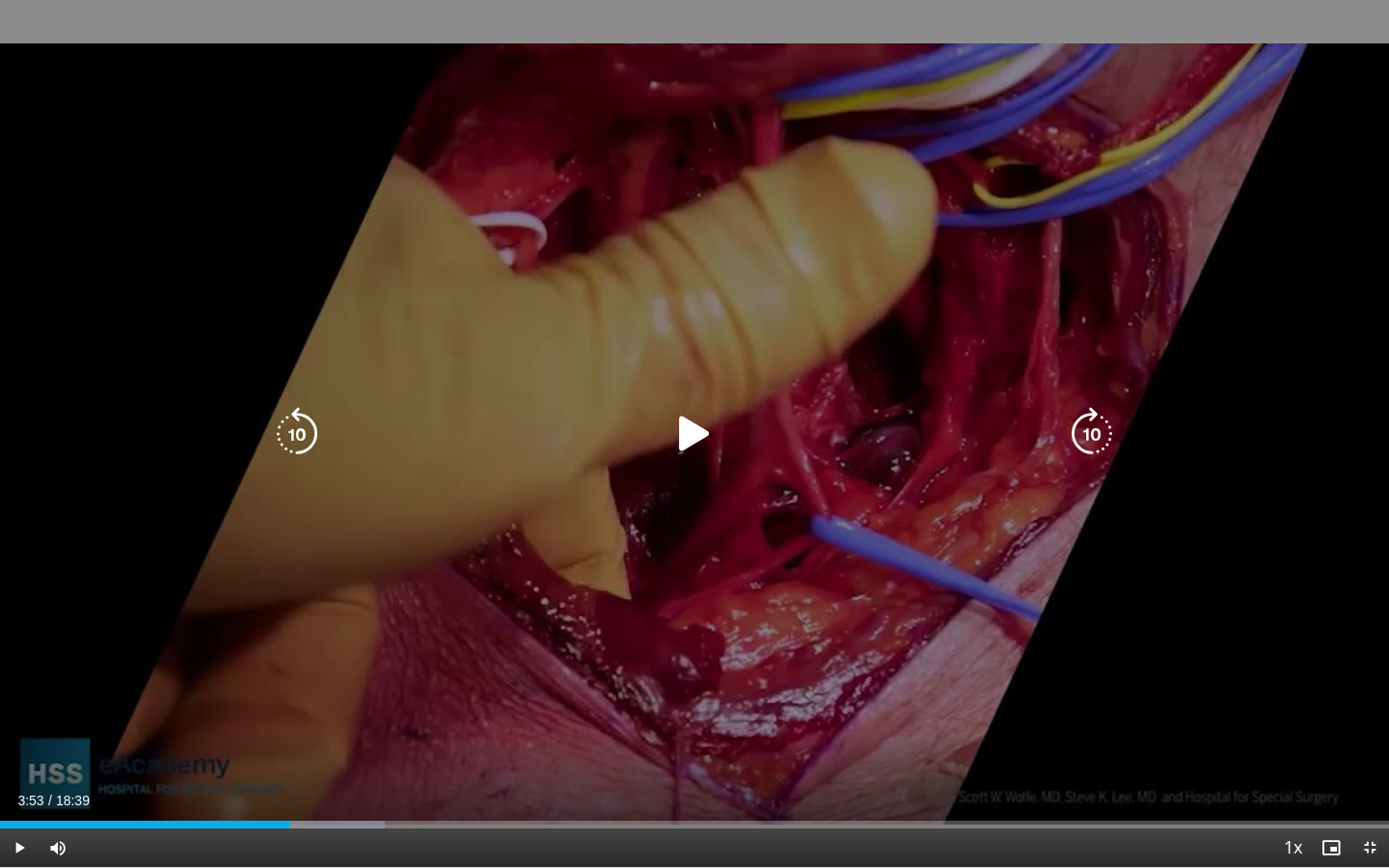 click at bounding box center [694, 434] 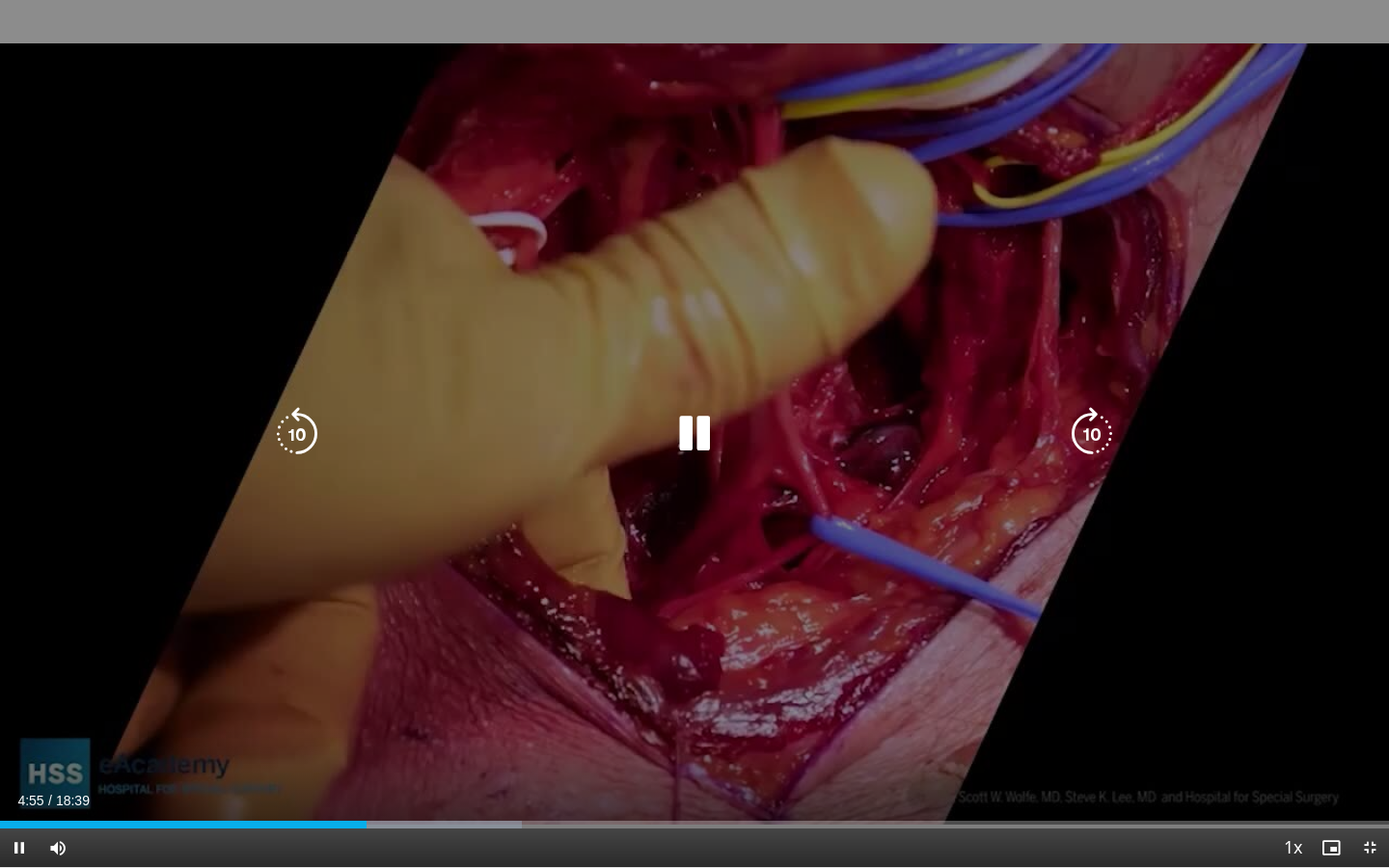 click at bounding box center [694, 434] 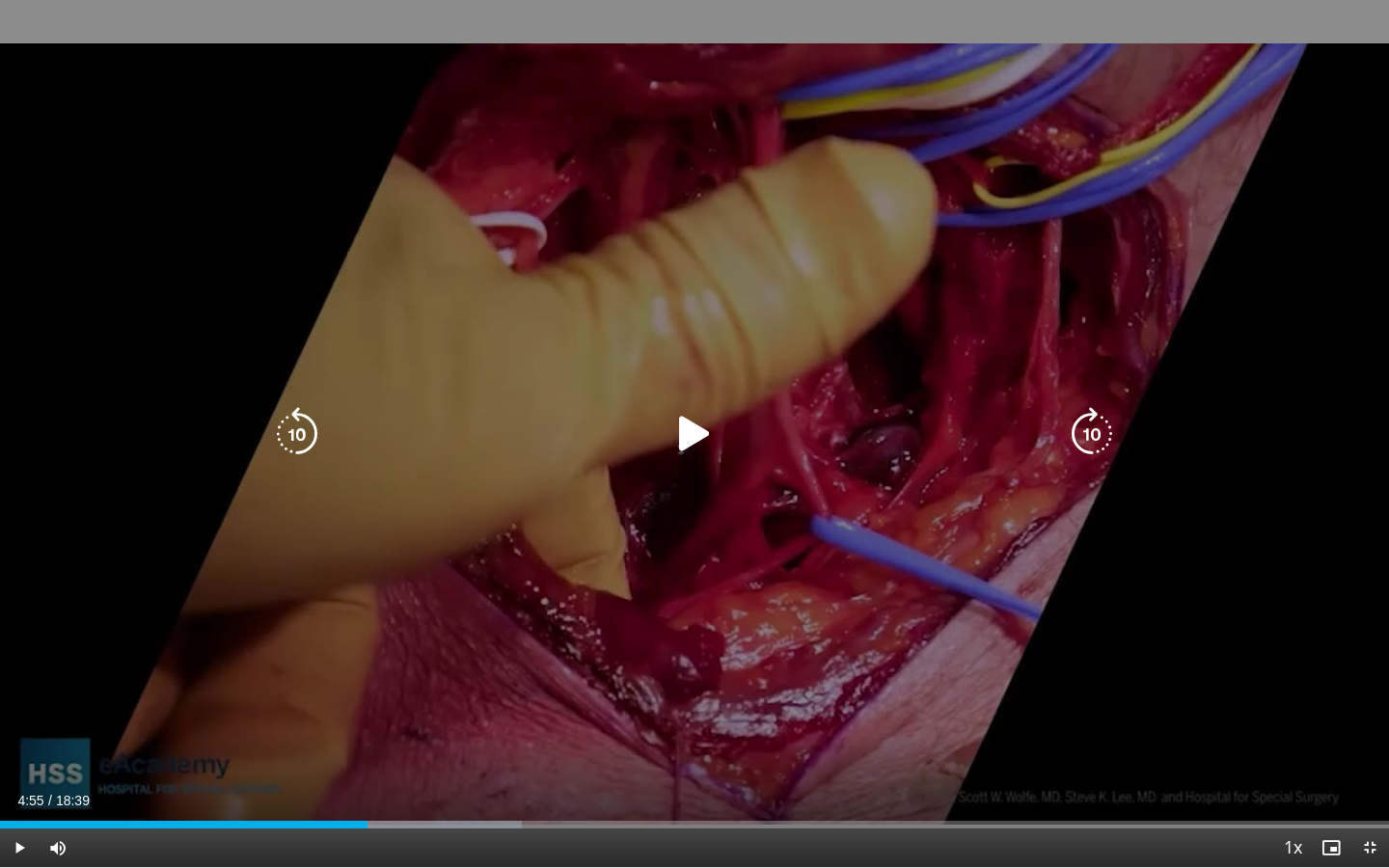 click at bounding box center (694, 434) 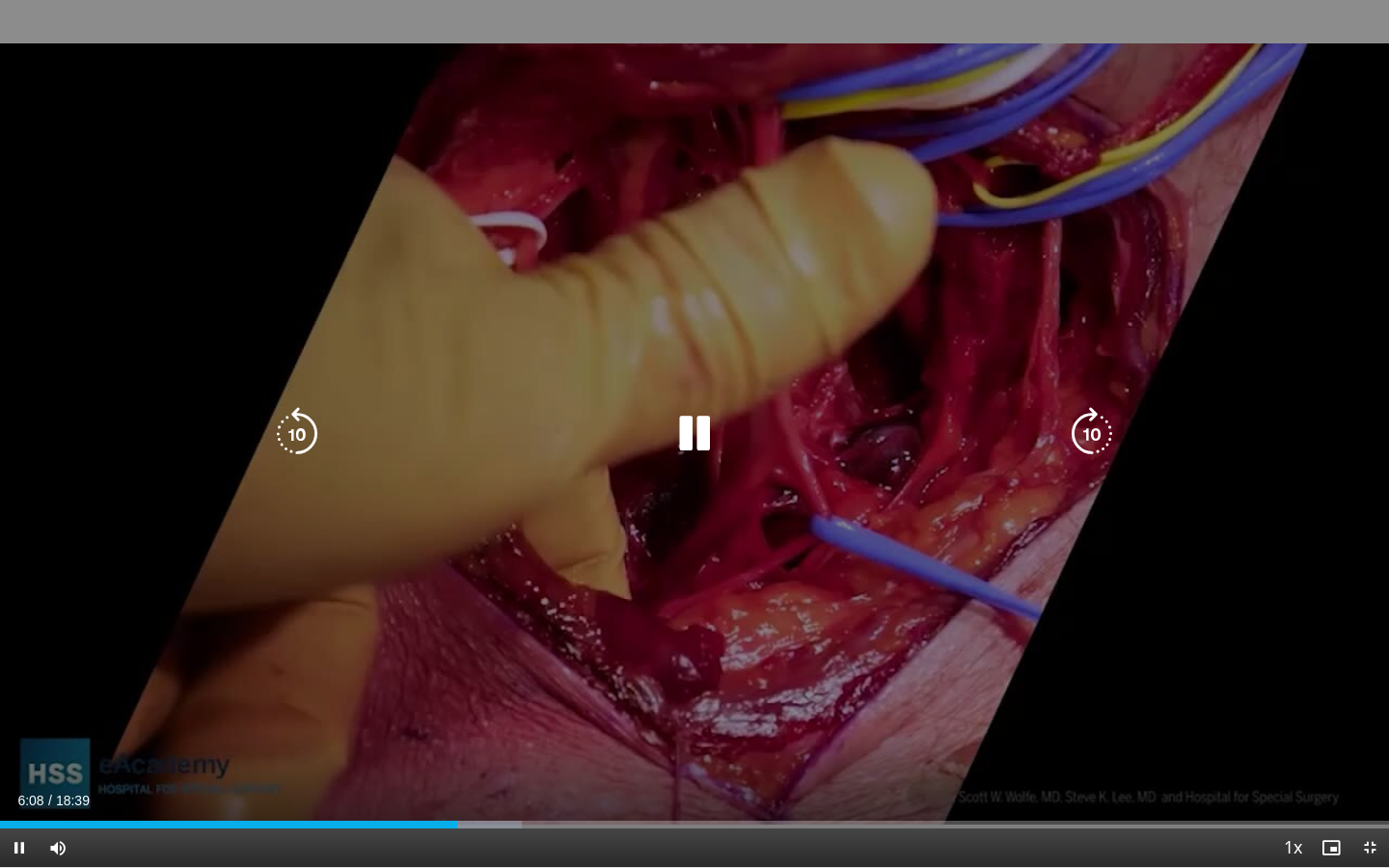 click at bounding box center [694, 434] 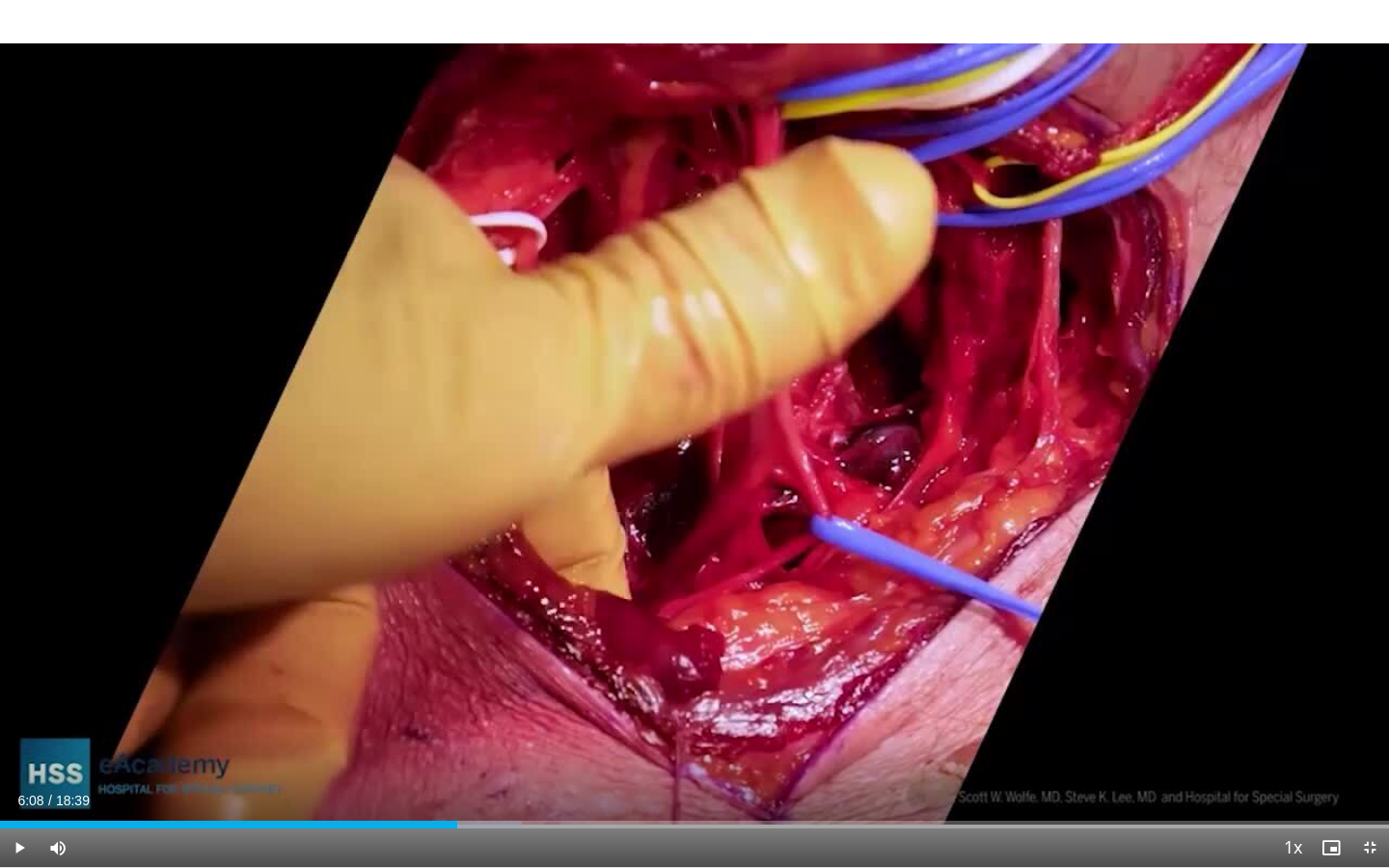 click on "20 seconds
Tap to unmute" at bounding box center [694, 433] 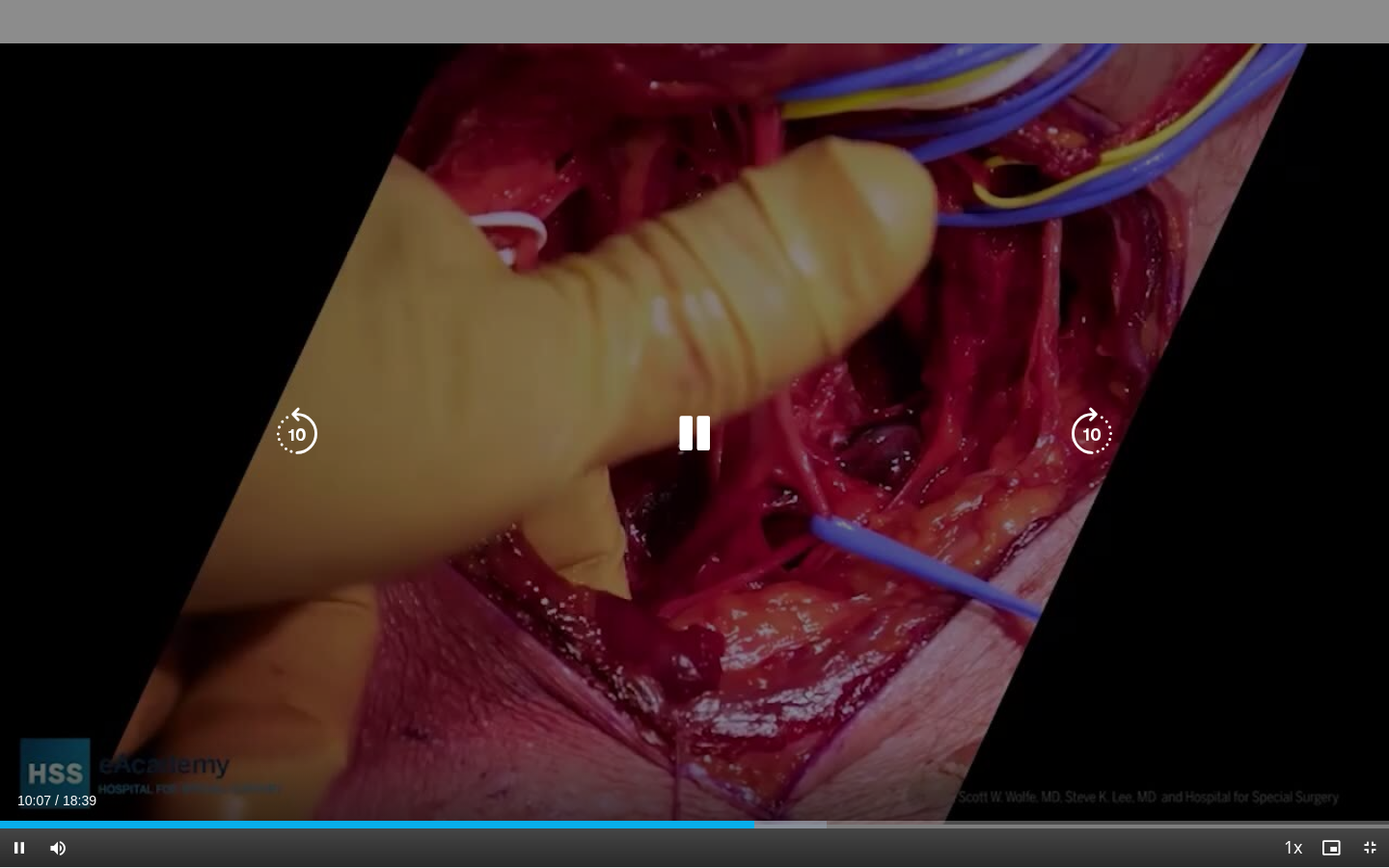 click at bounding box center (694, 434) 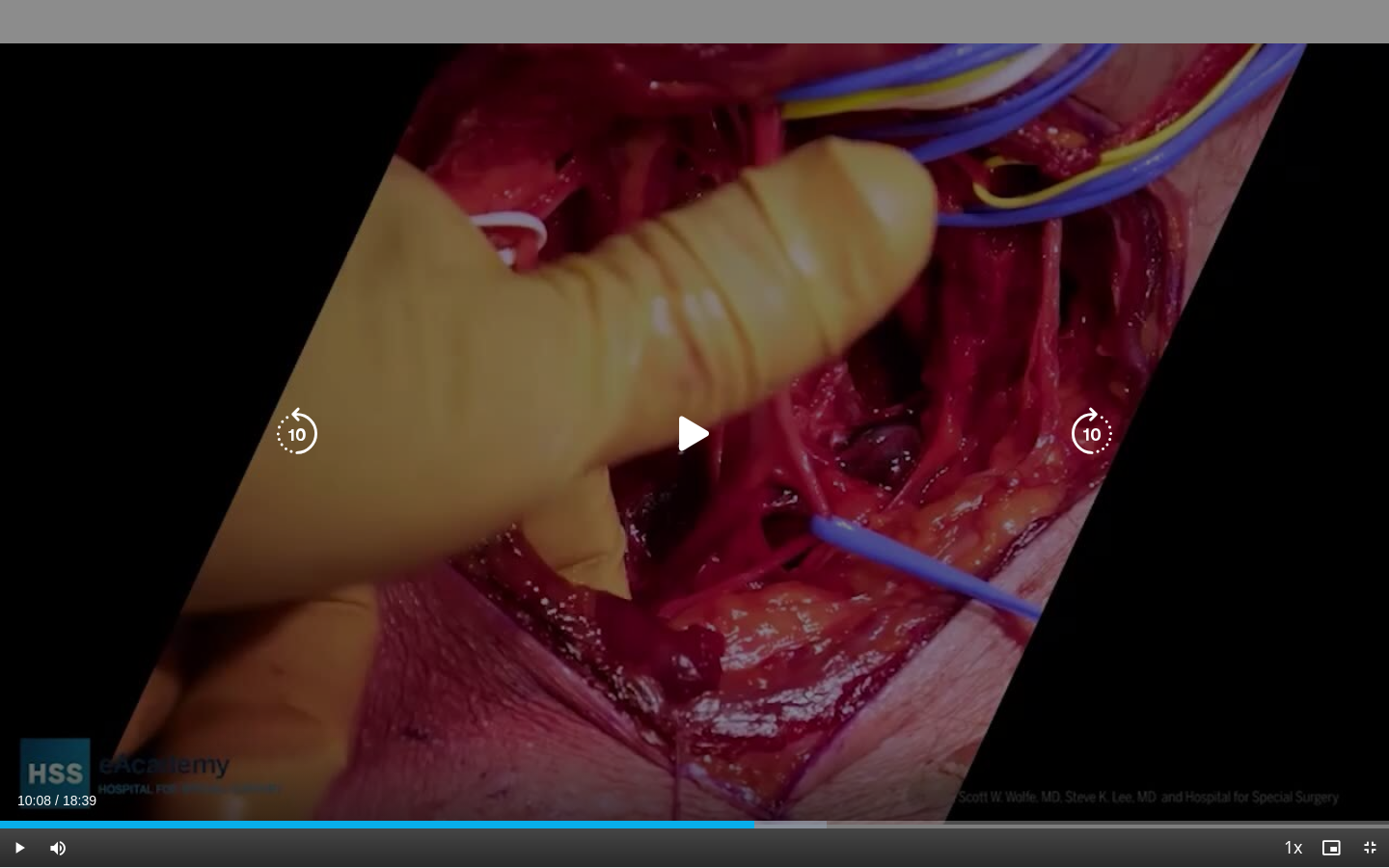 click at bounding box center (694, 434) 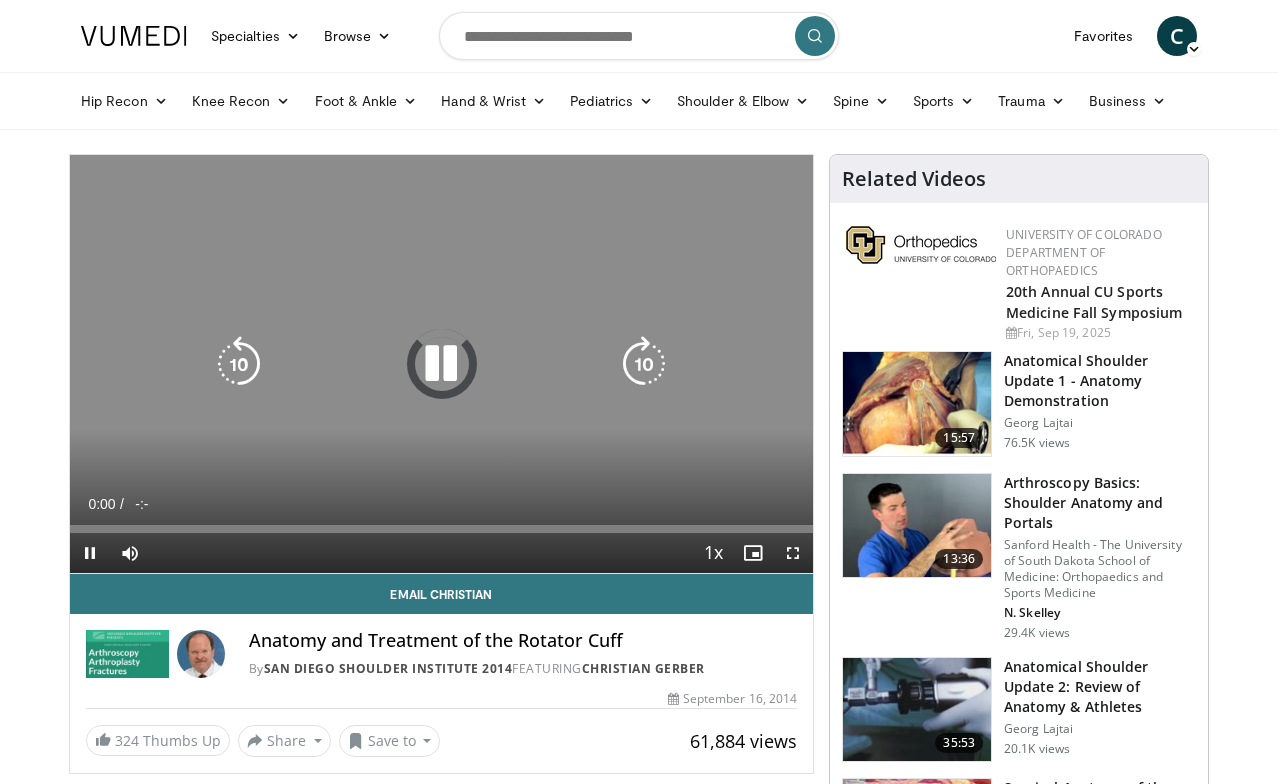 scroll, scrollTop: 0, scrollLeft: 0, axis: both 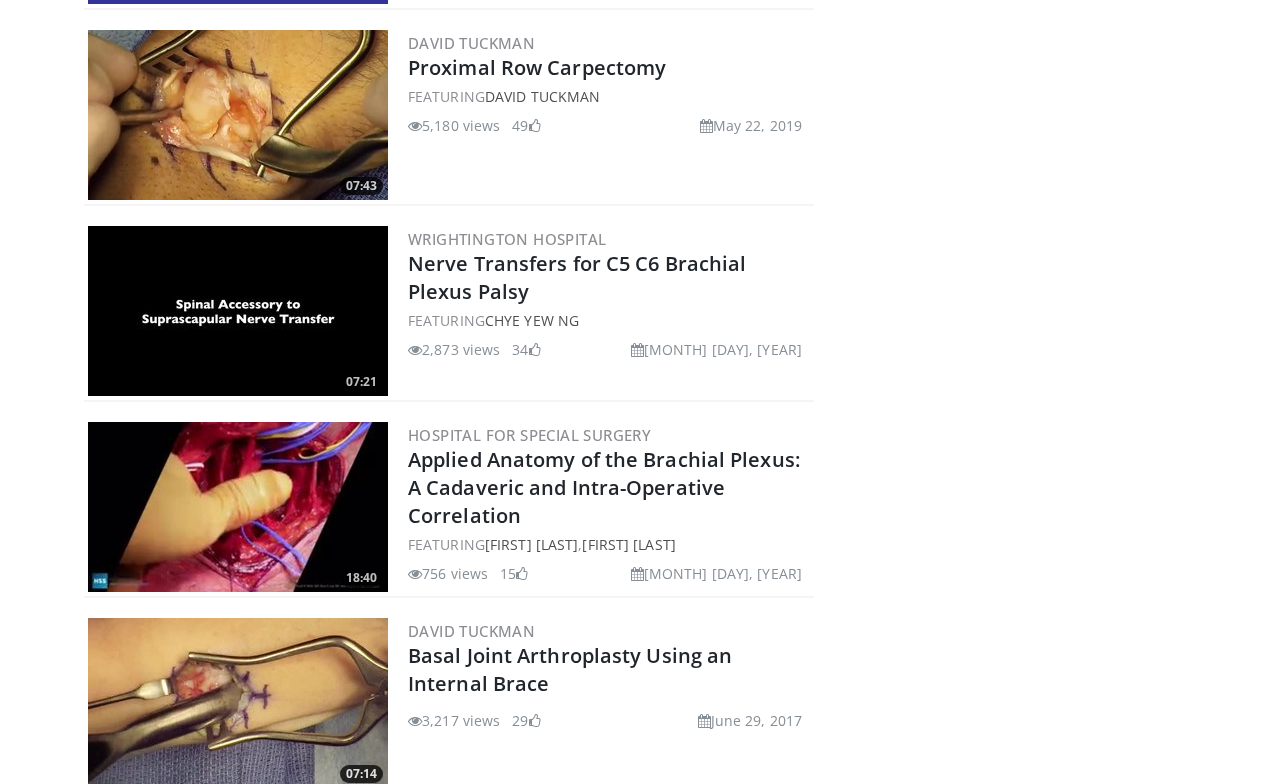 click at bounding box center (238, 311) 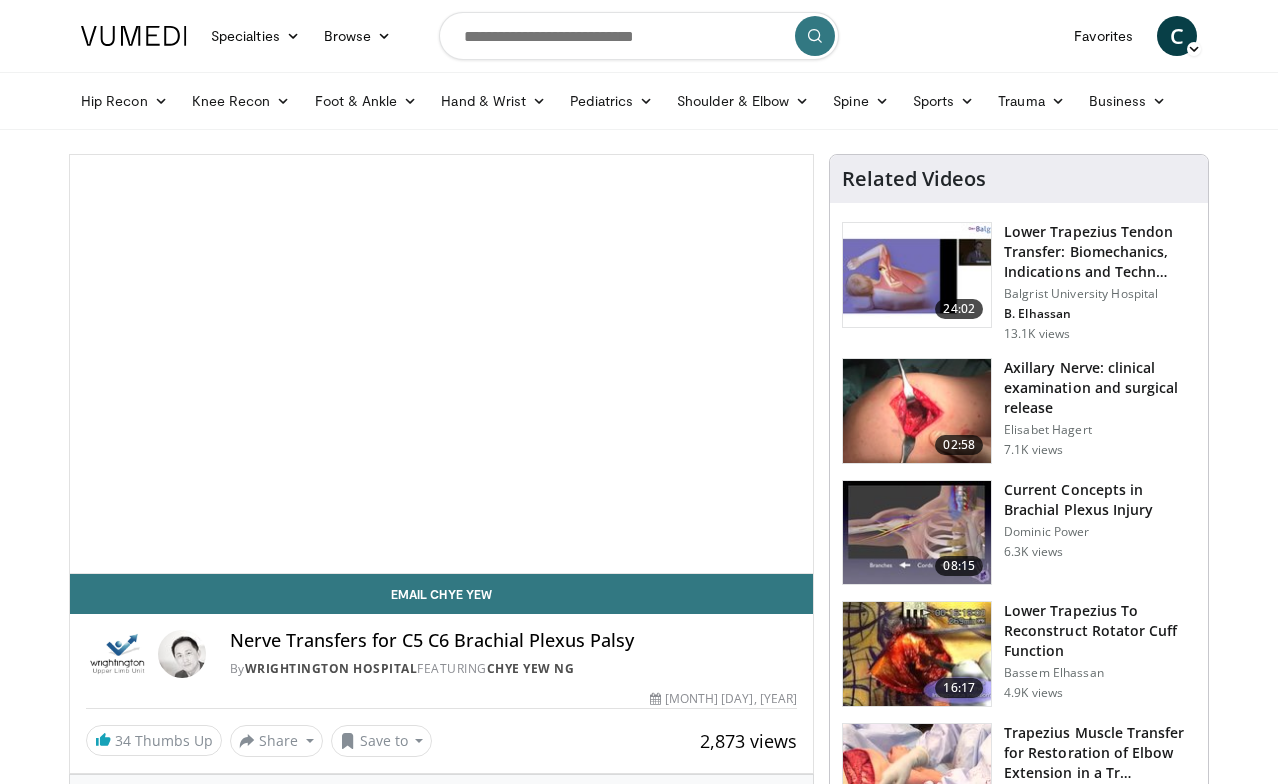 scroll, scrollTop: 0, scrollLeft: 0, axis: both 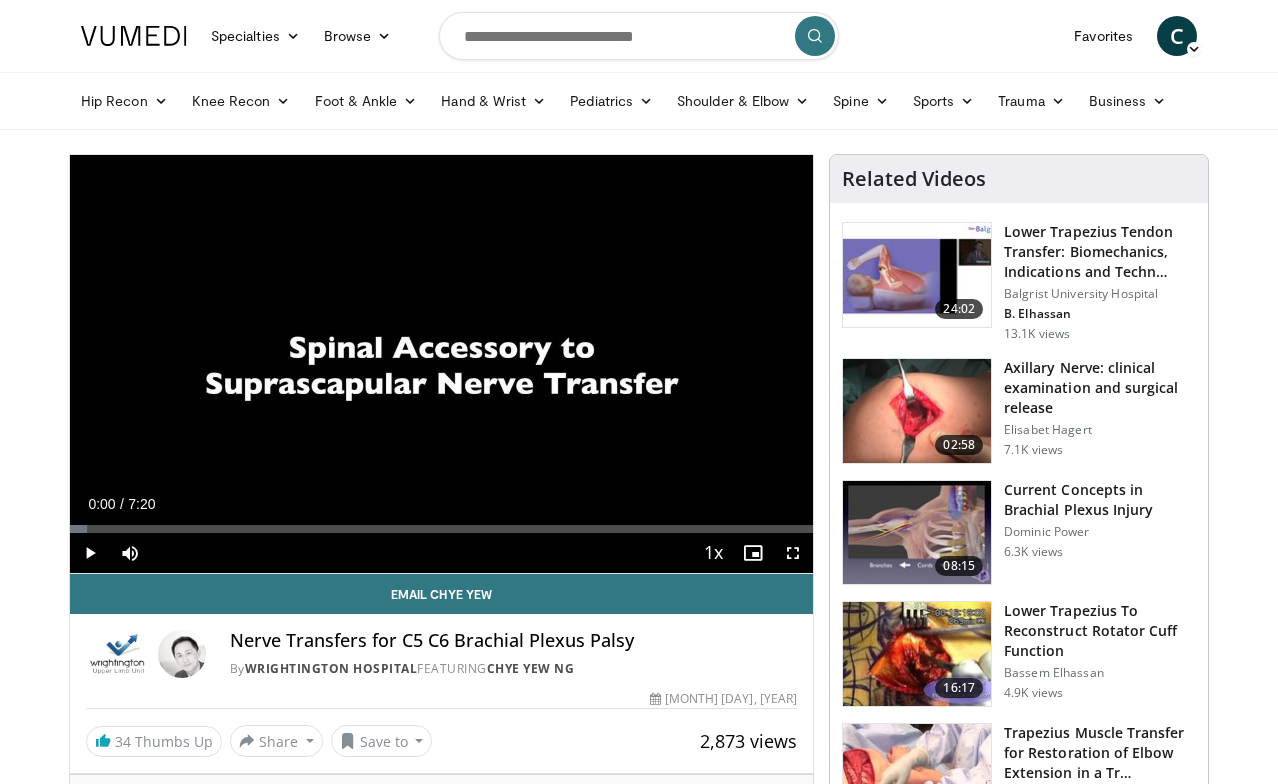 click at bounding box center [793, 553] 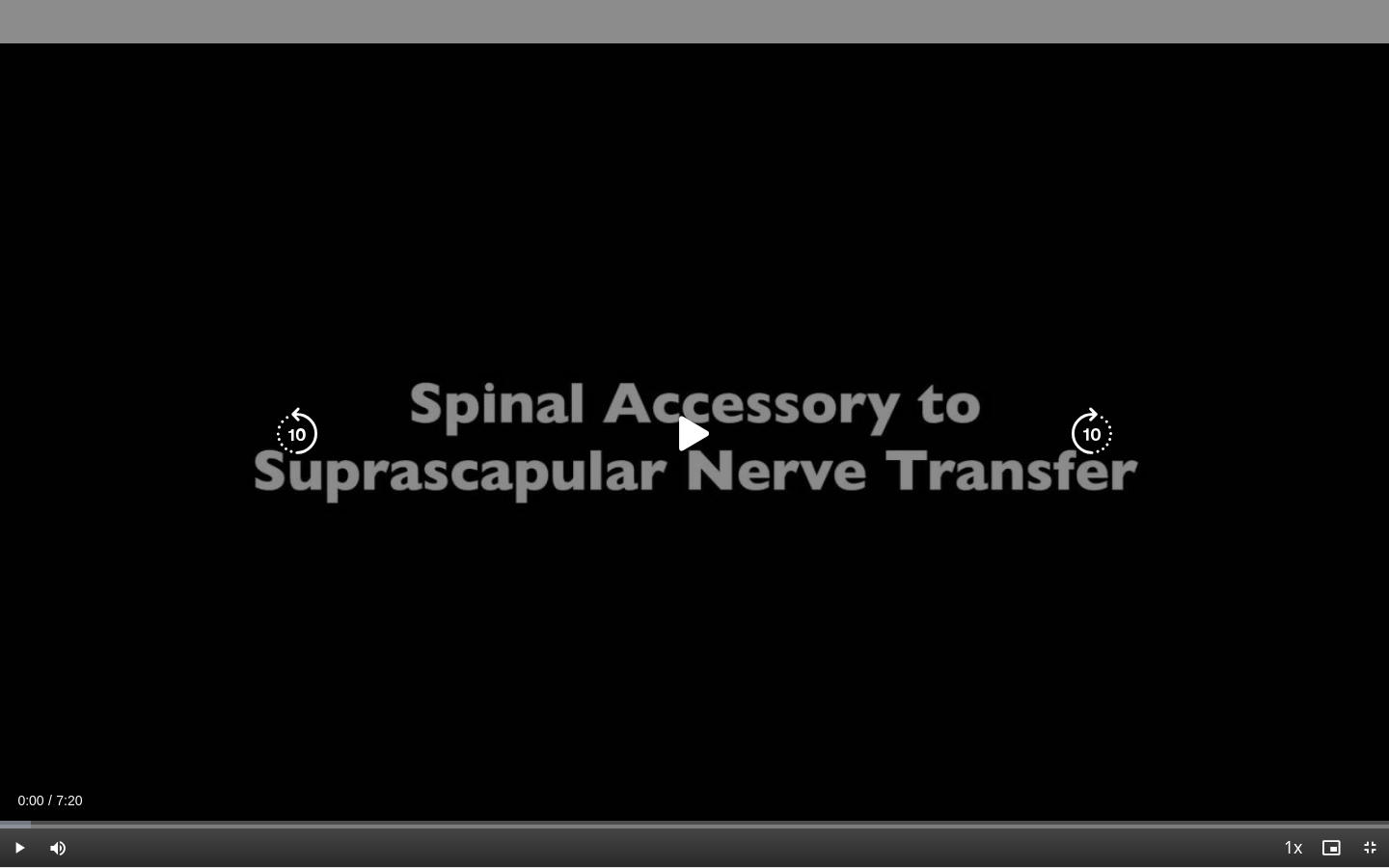 click at bounding box center [694, 434] 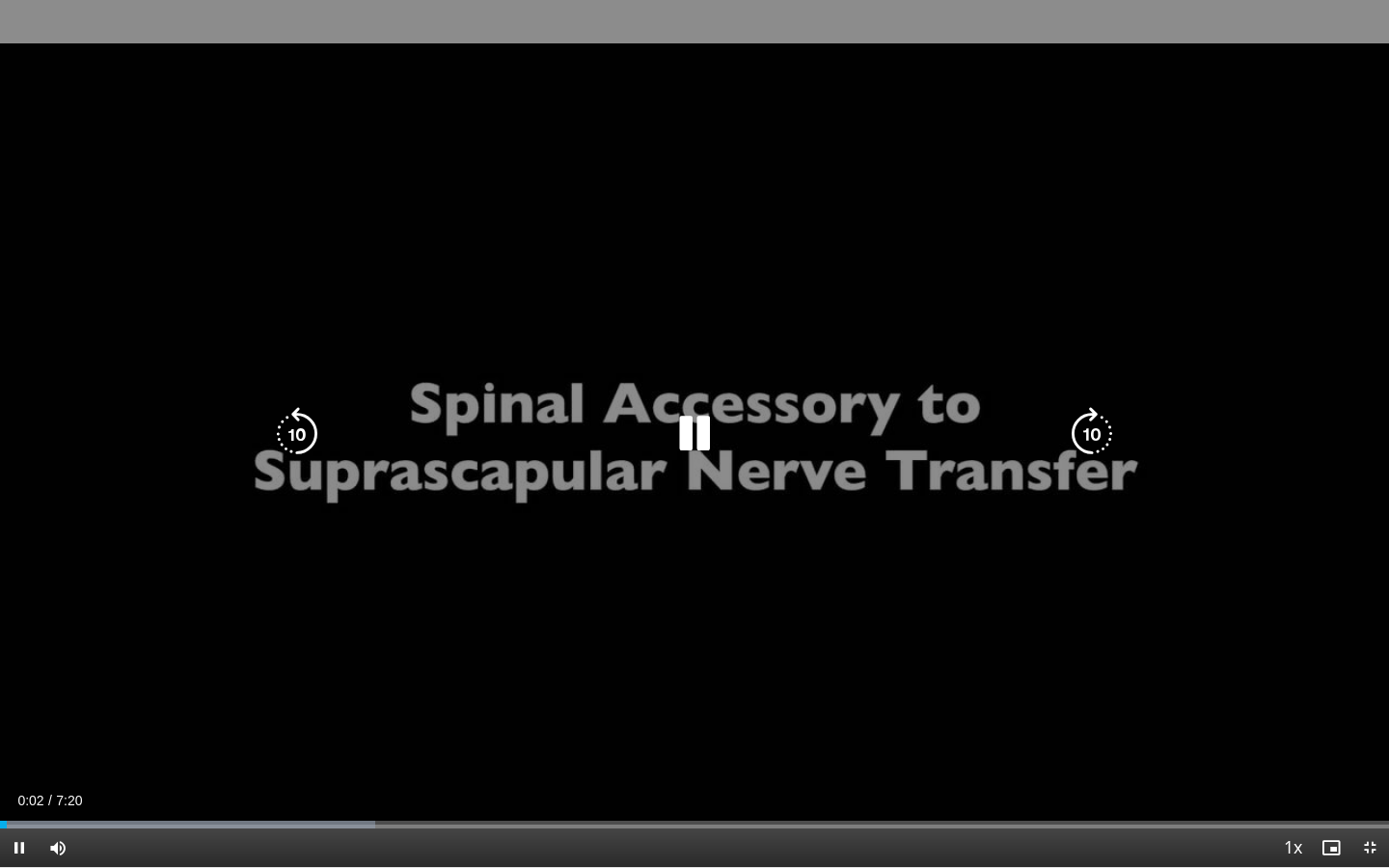 click on "10 seconds
Tap to unmute" at bounding box center (694, 433) 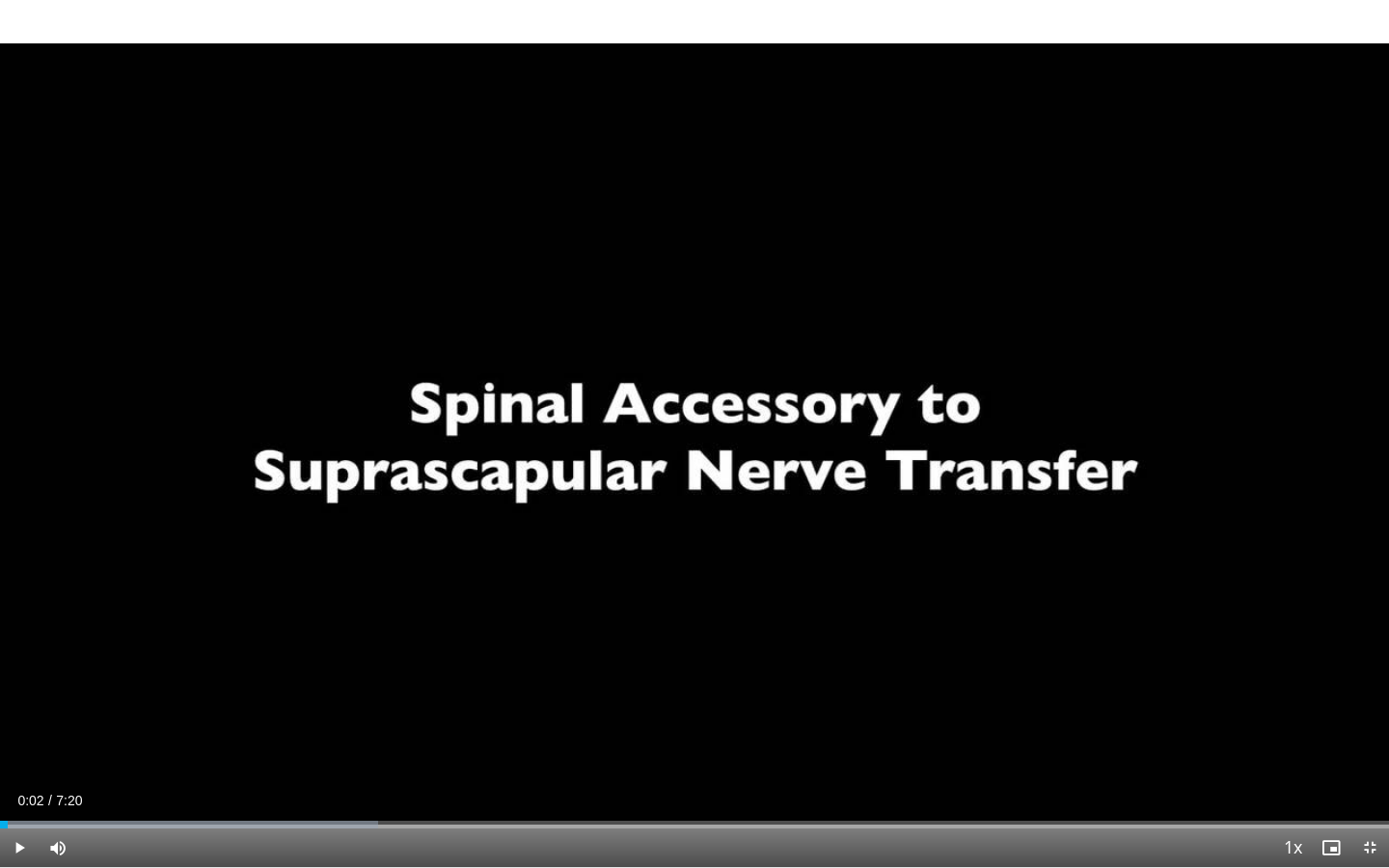 click at bounding box center (1370, 848) 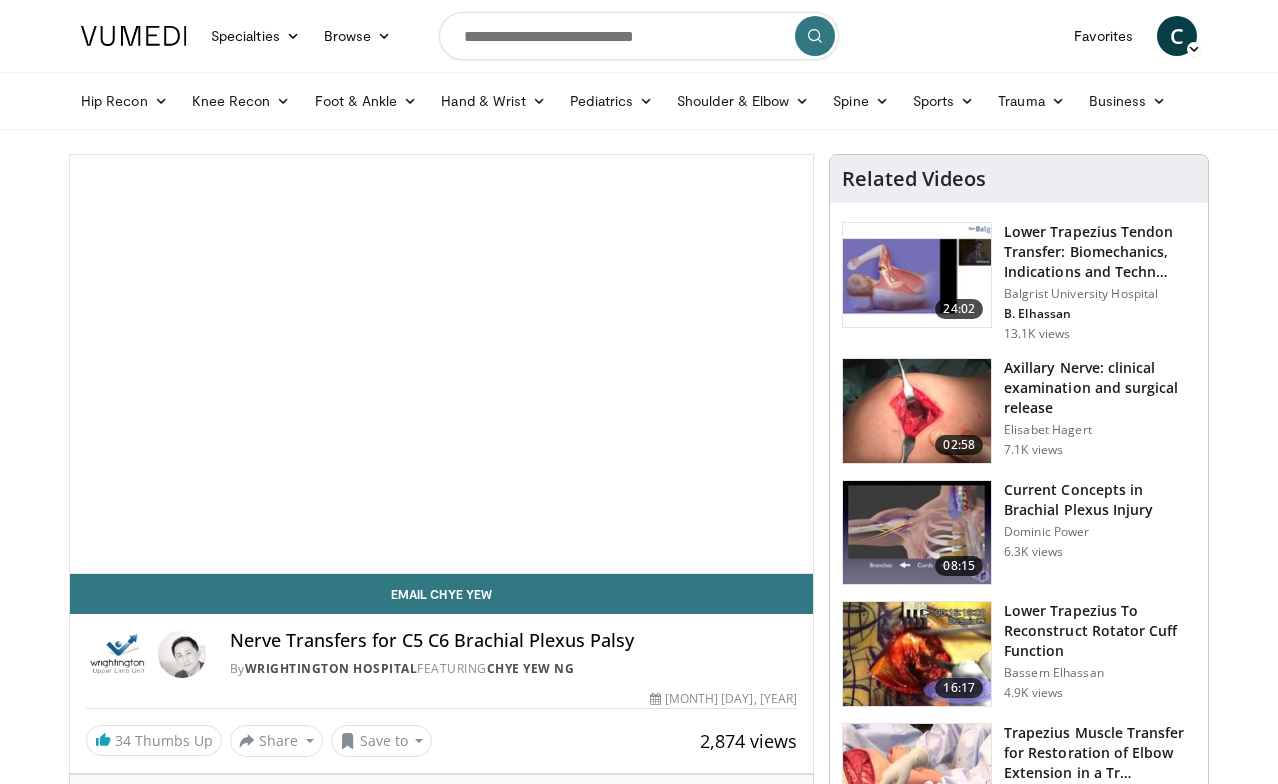scroll, scrollTop: 0, scrollLeft: 0, axis: both 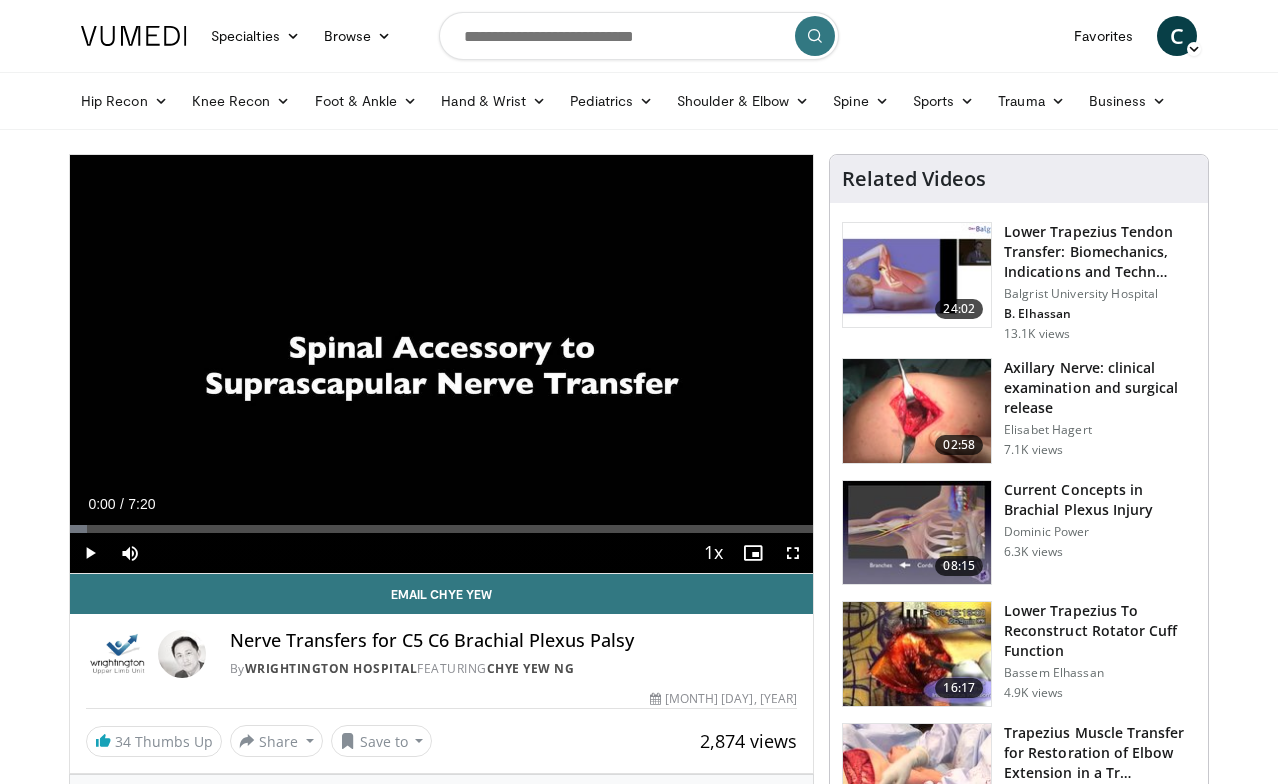 click at bounding box center (793, 553) 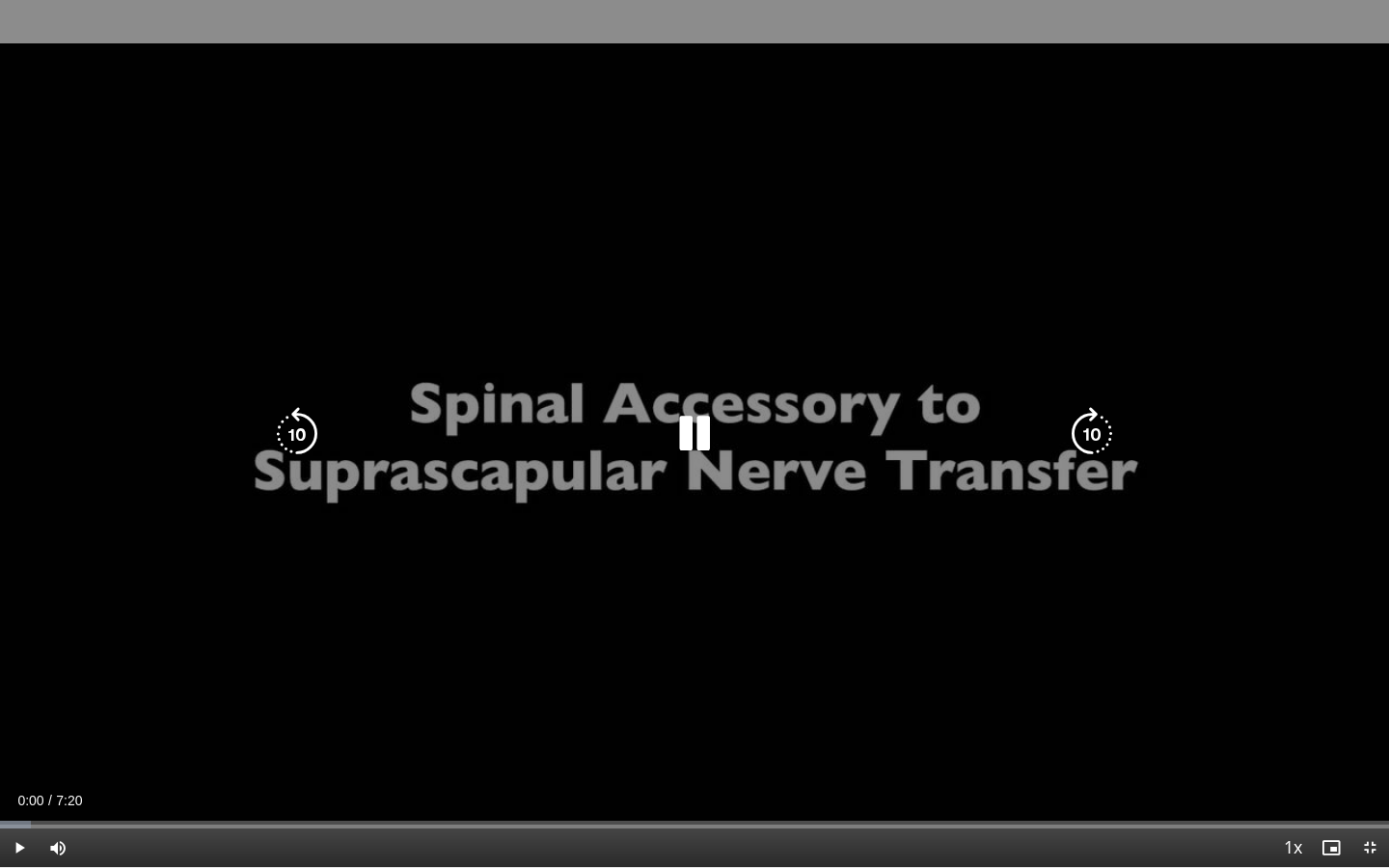 click at bounding box center [694, 434] 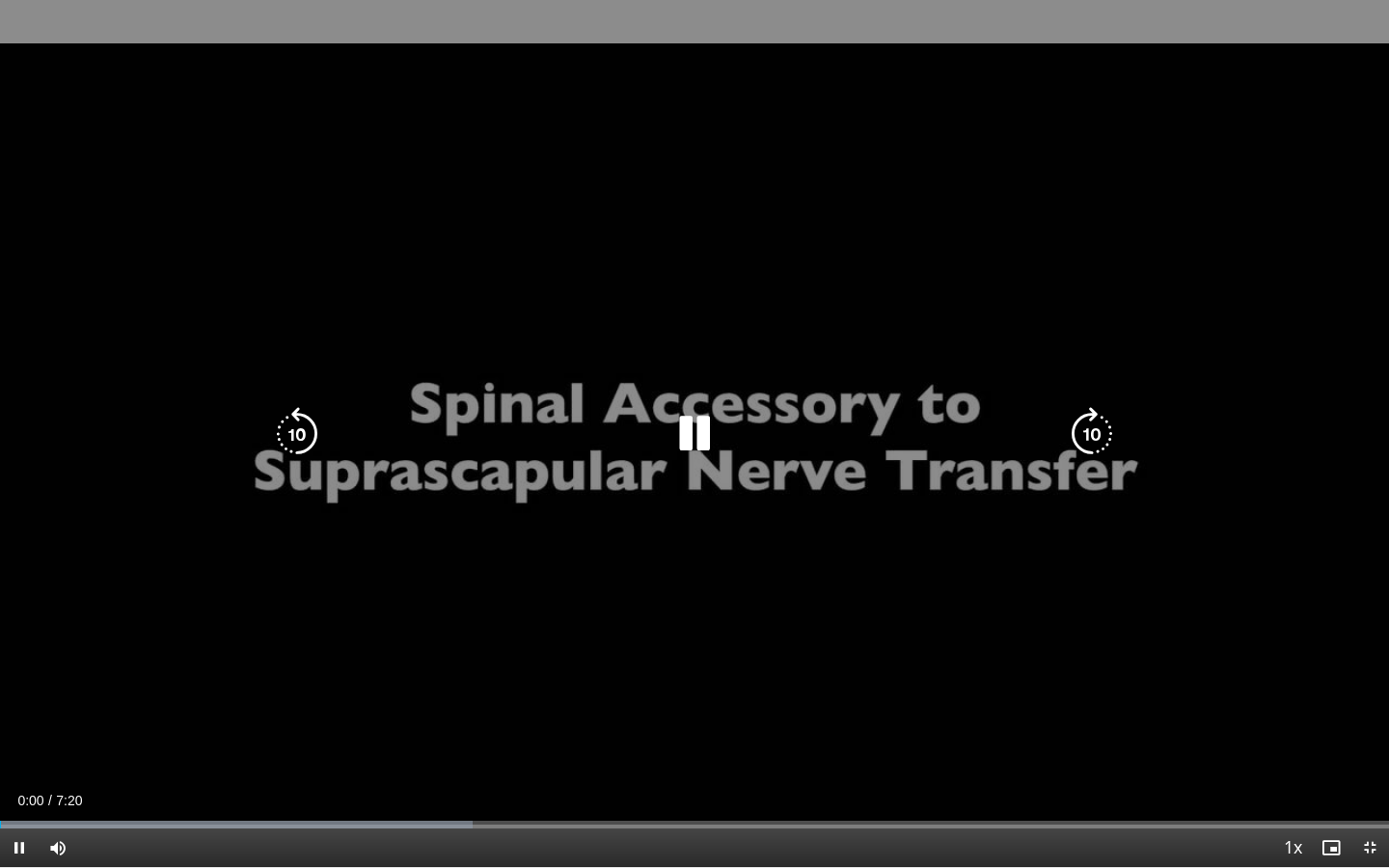 click at bounding box center (694, 434) 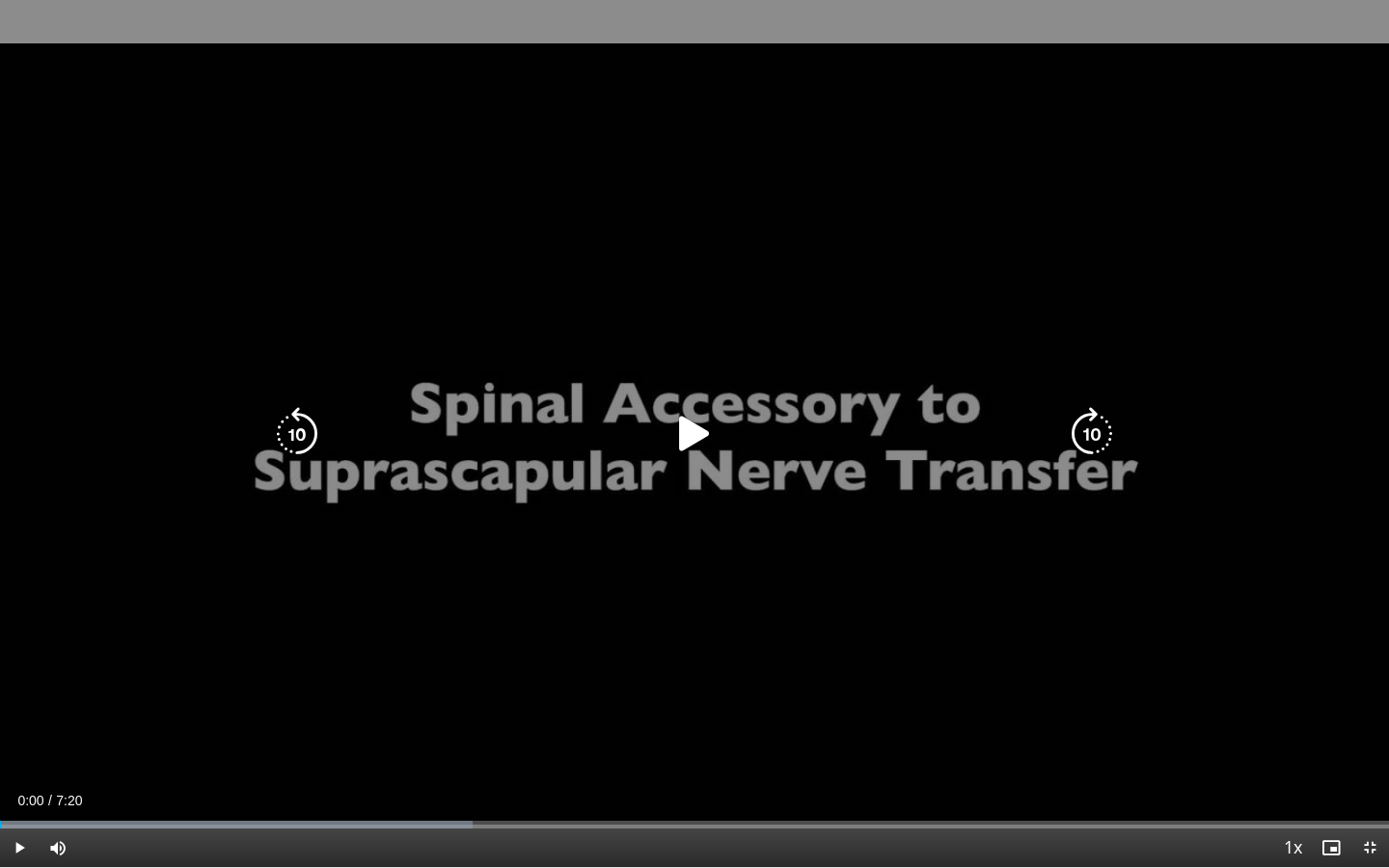 click at bounding box center [694, 434] 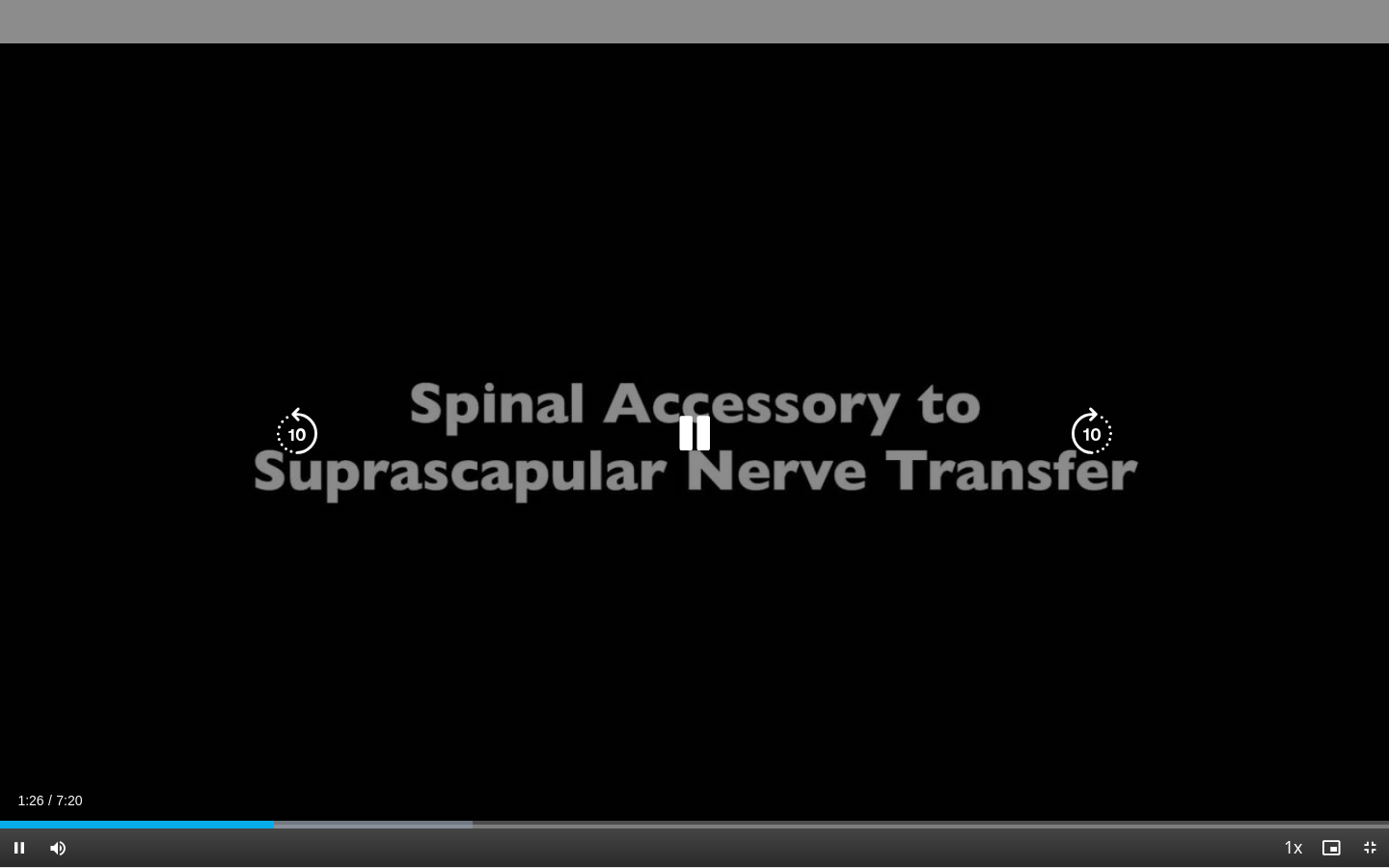 click at bounding box center [694, 434] 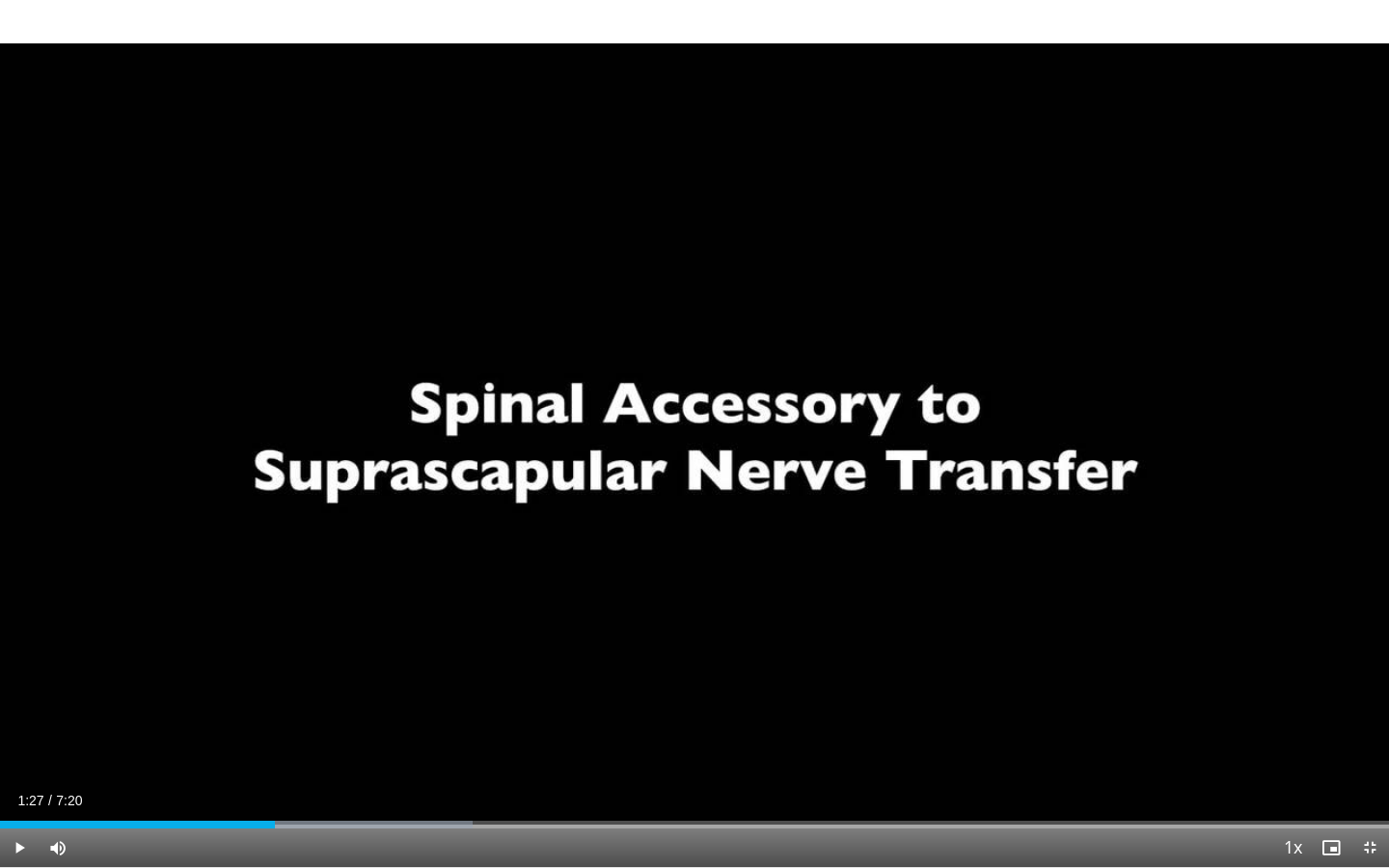 click at bounding box center (1370, 848) 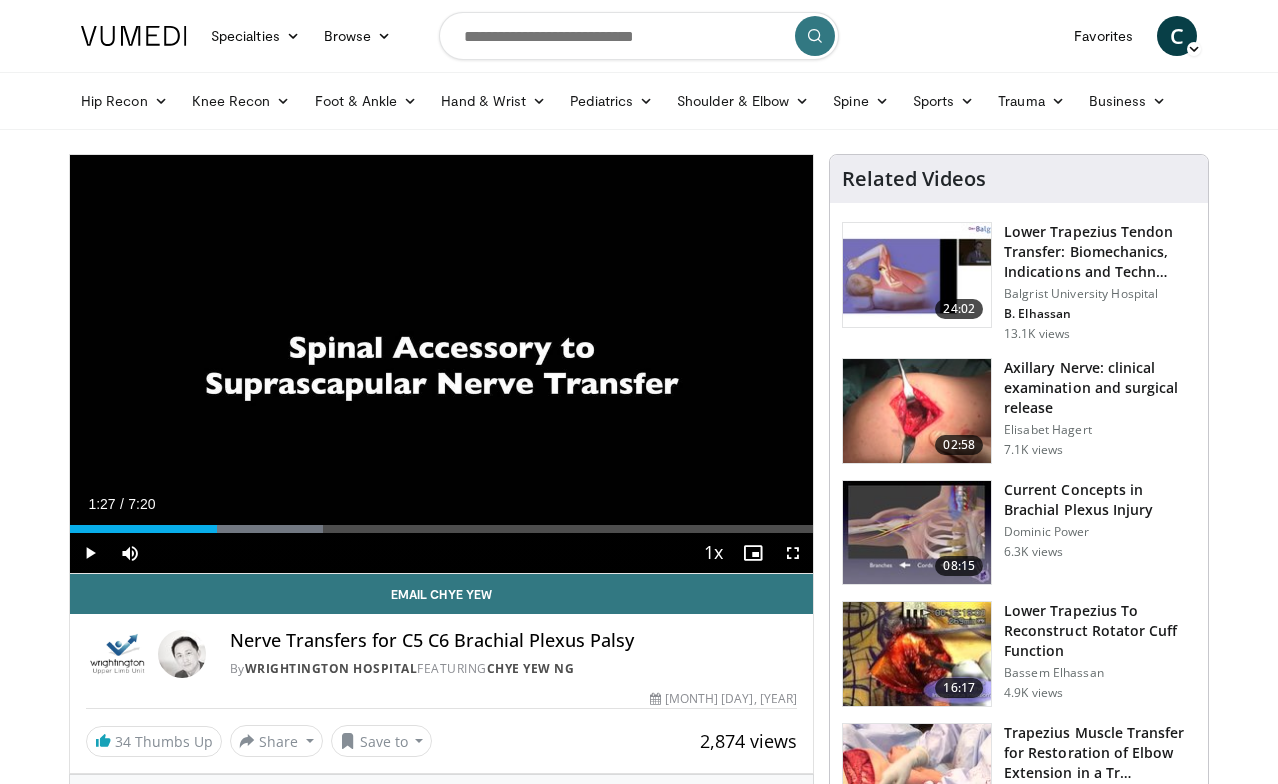 click at bounding box center (793, 553) 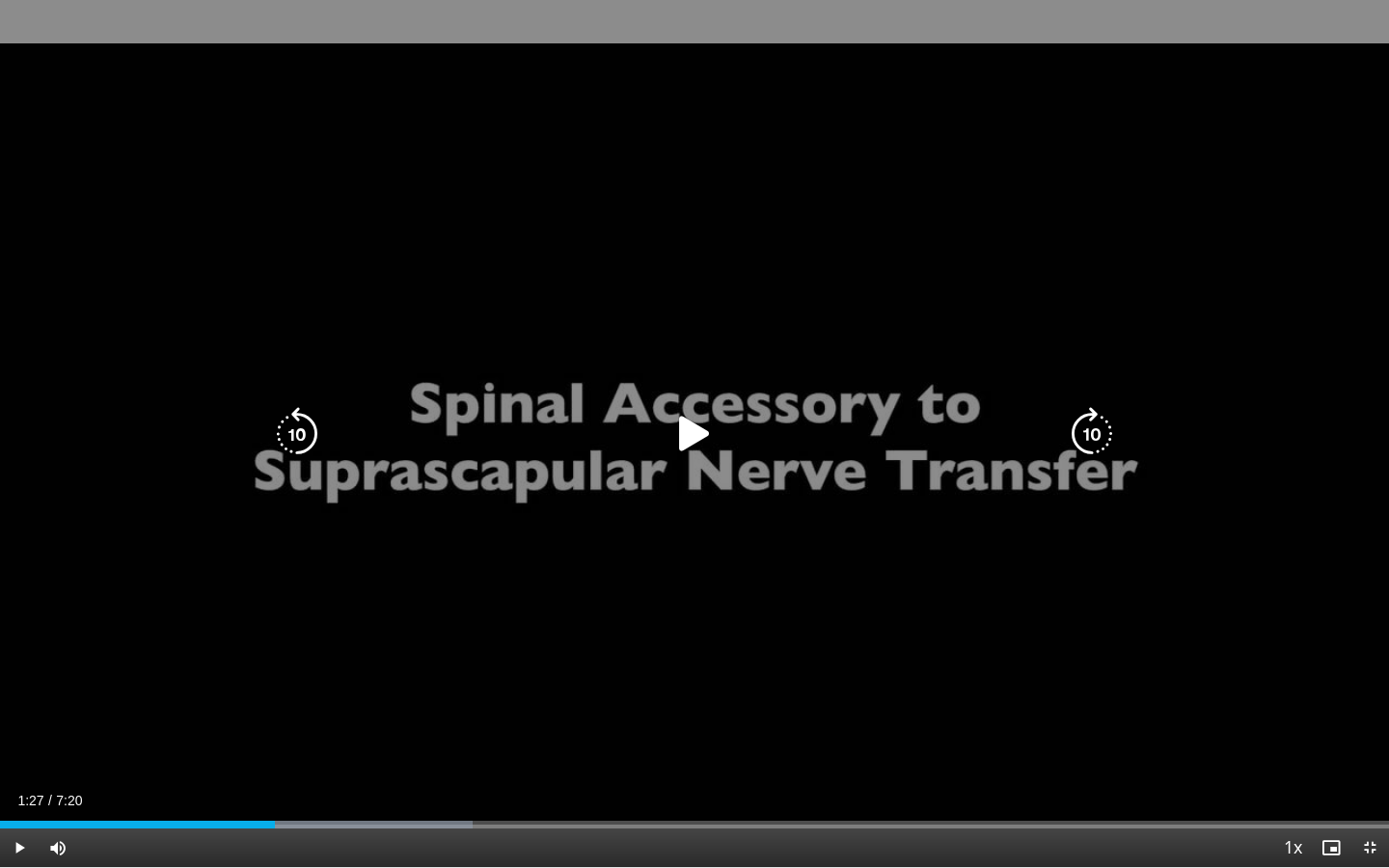 click at bounding box center [694, 434] 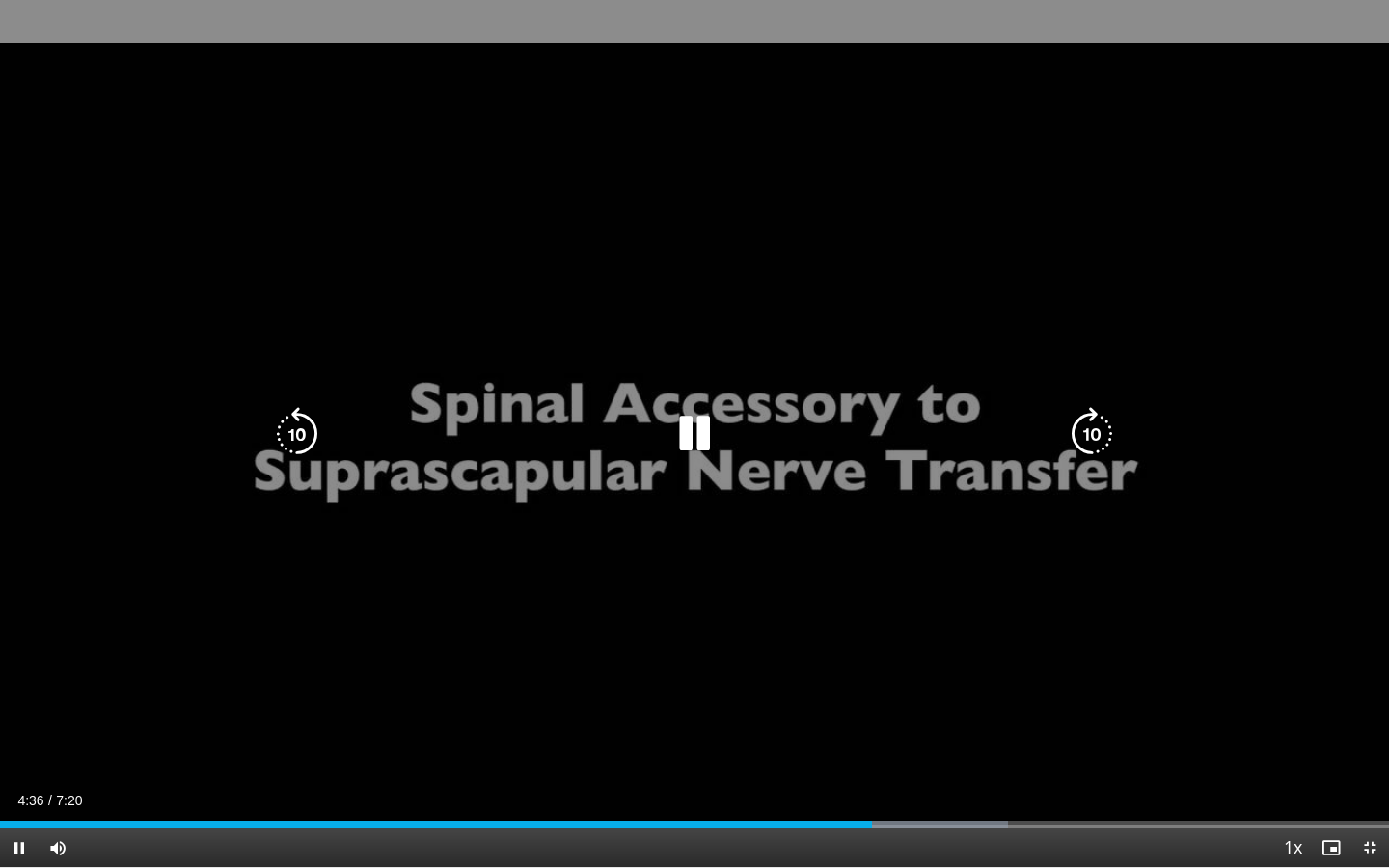 click at bounding box center (694, 434) 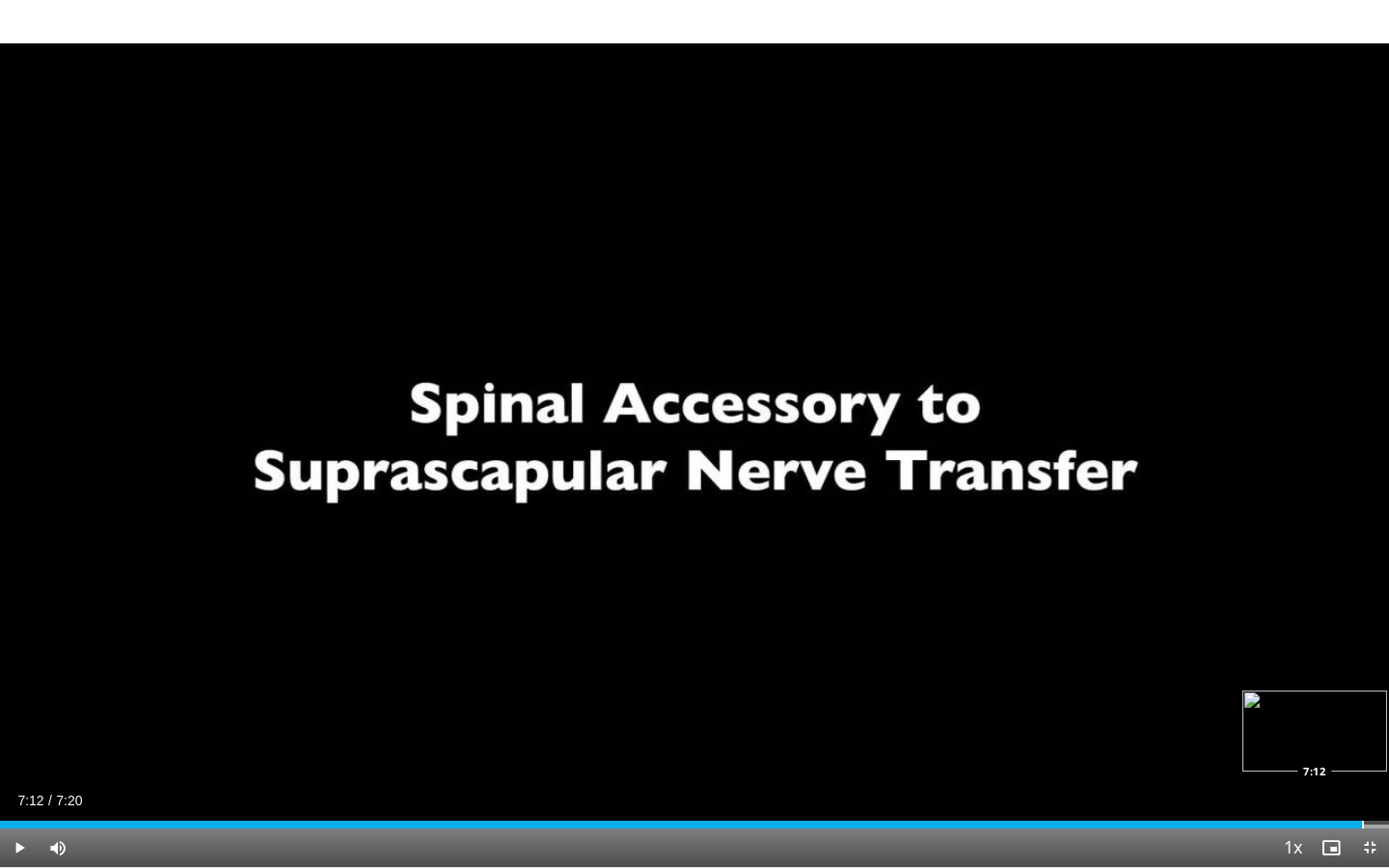 drag, startPoint x: 866, startPoint y: 824, endPoint x: 1362, endPoint y: 825, distance: 496.001 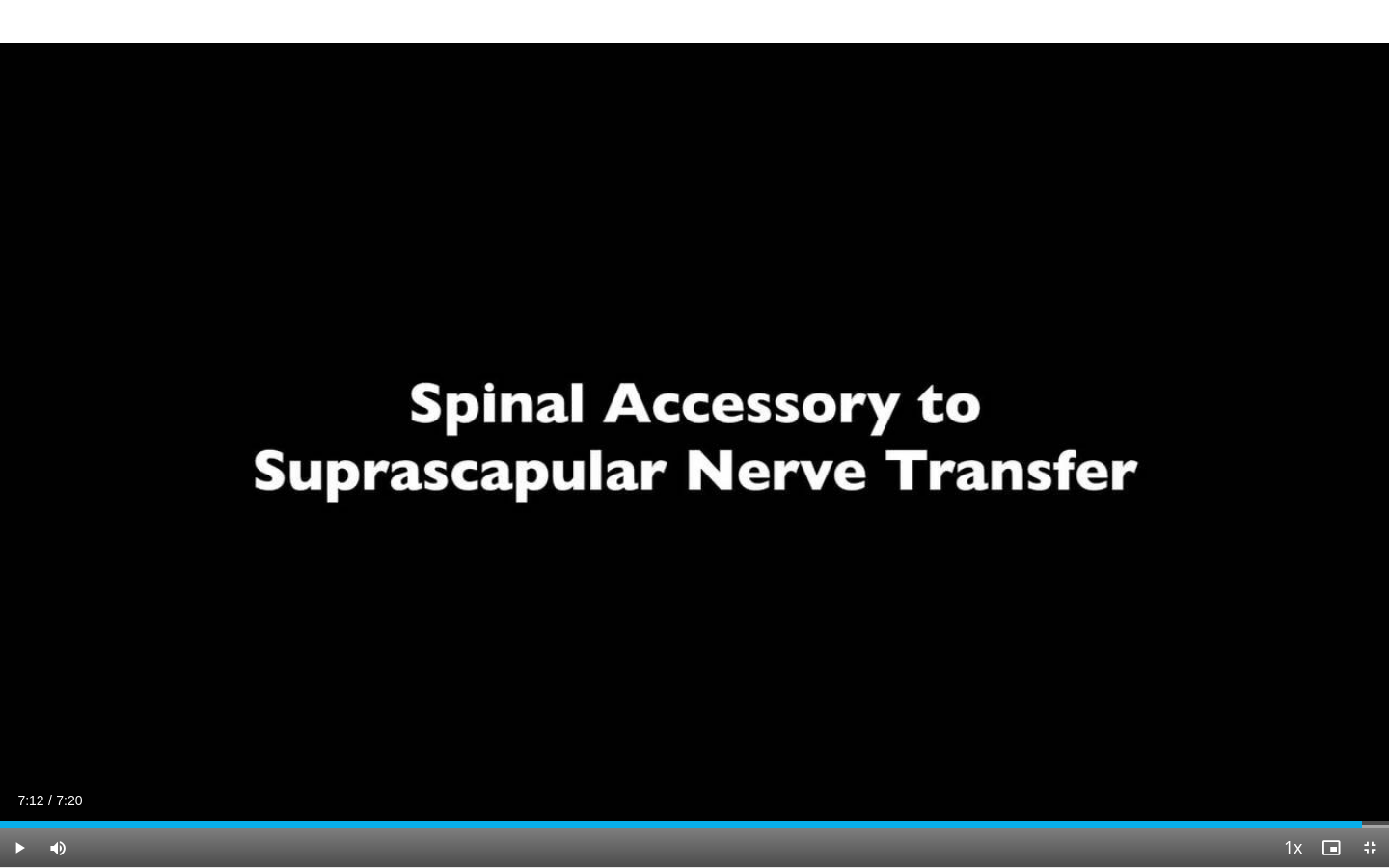 click on "Current Time  7:12 / Duration  7:20 Play Skip Backward Skip Forward Mute Loaded :  97.50% 7:12 6:21 Stream Type  LIVE Seek to live, currently behind live LIVE   1x Playback Rate 0.5x 0.75x 1x , selected 1.25x 1.5x 1.75x 2x Chapters Chapters Descriptions descriptions off , selected Captions captions off , selected Audio Track en (Main) , selected Exit Fullscreen Enable picture-in-picture mode" at bounding box center [694, 848] 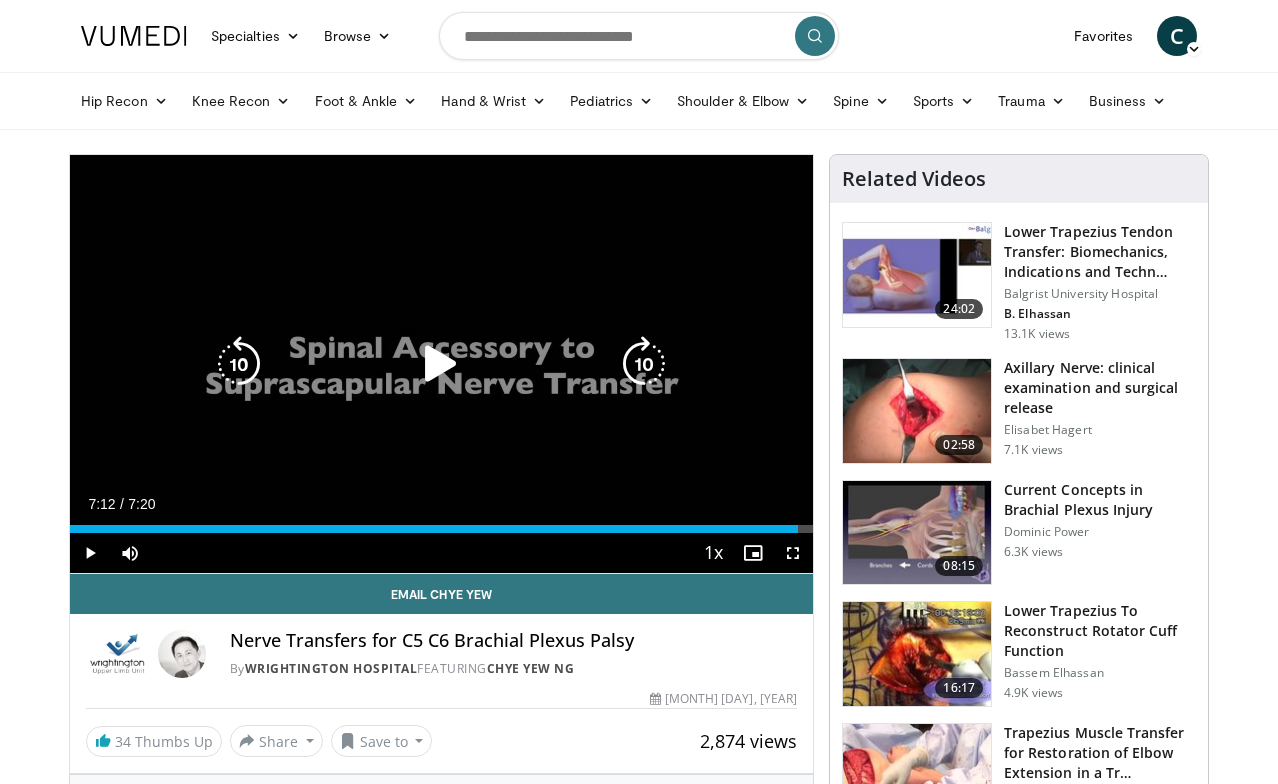 click at bounding box center (441, 364) 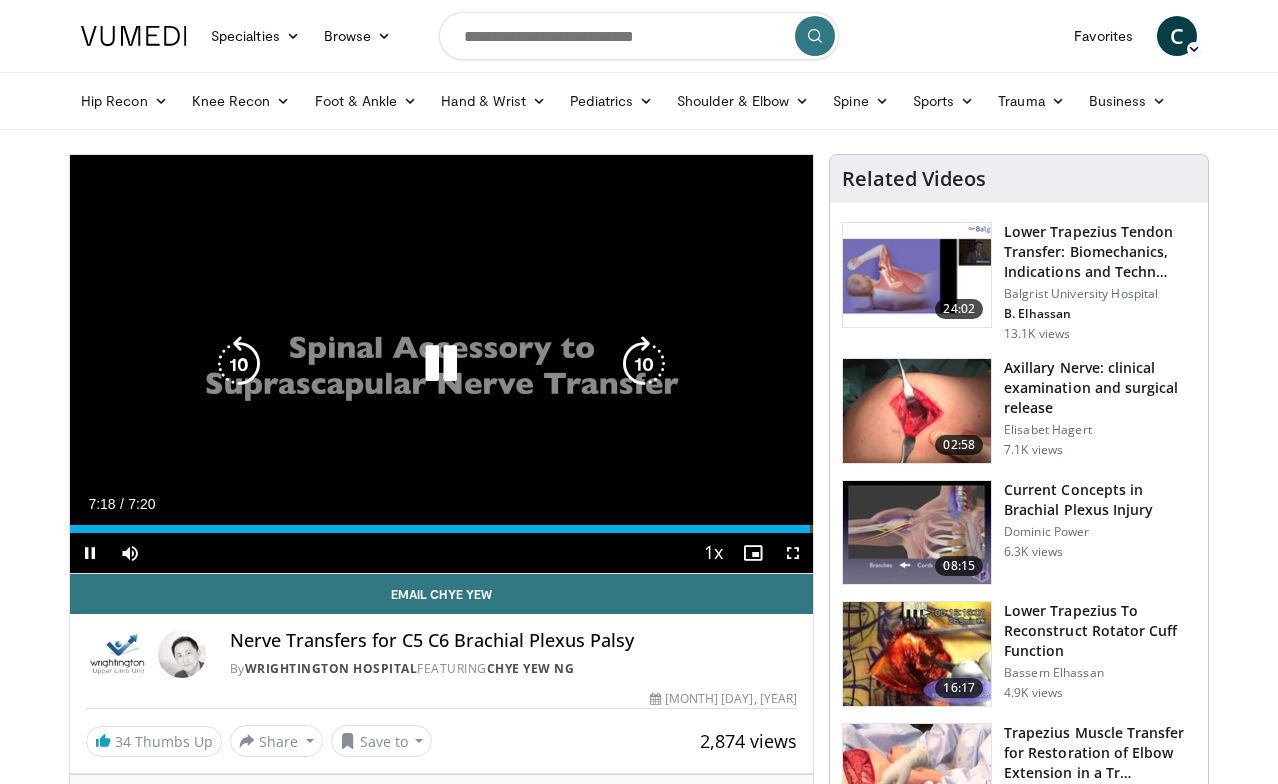 click at bounding box center [441, 364] 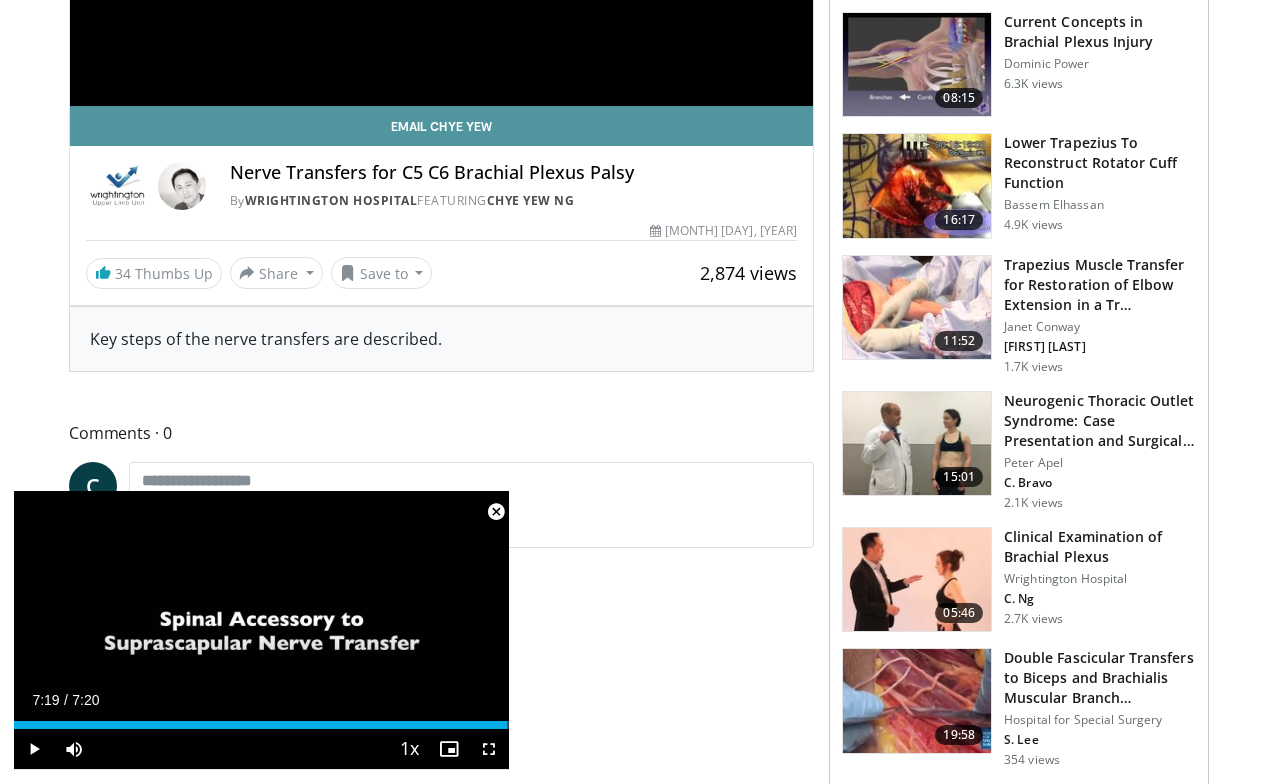 scroll, scrollTop: 474, scrollLeft: 0, axis: vertical 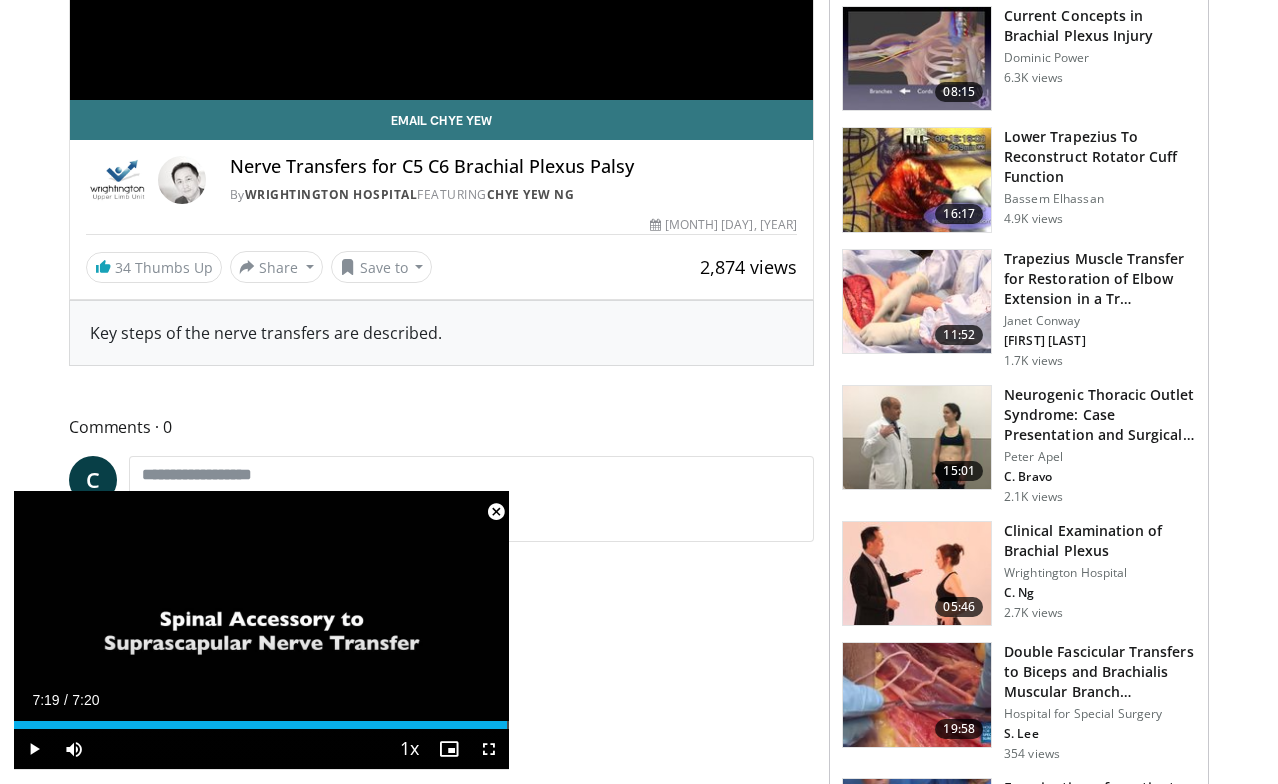 click at bounding box center (496, 512) 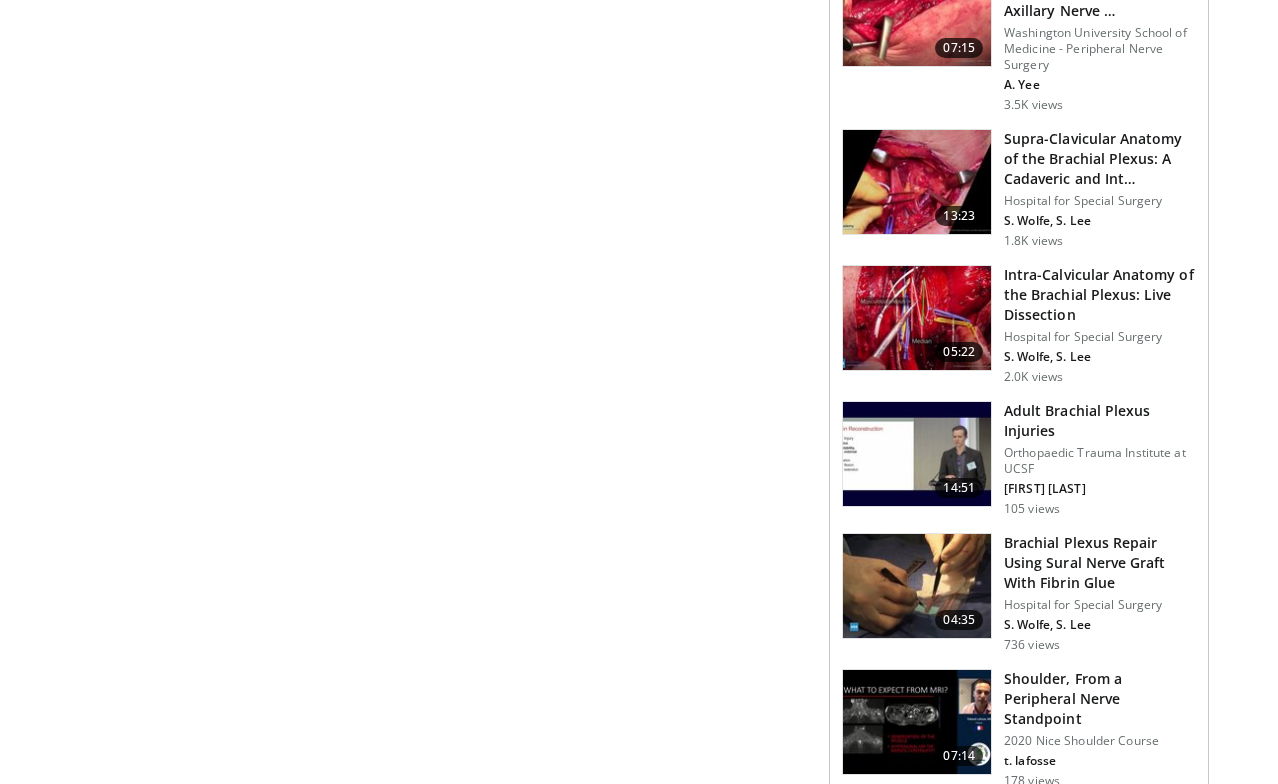 scroll, scrollTop: 1823, scrollLeft: 0, axis: vertical 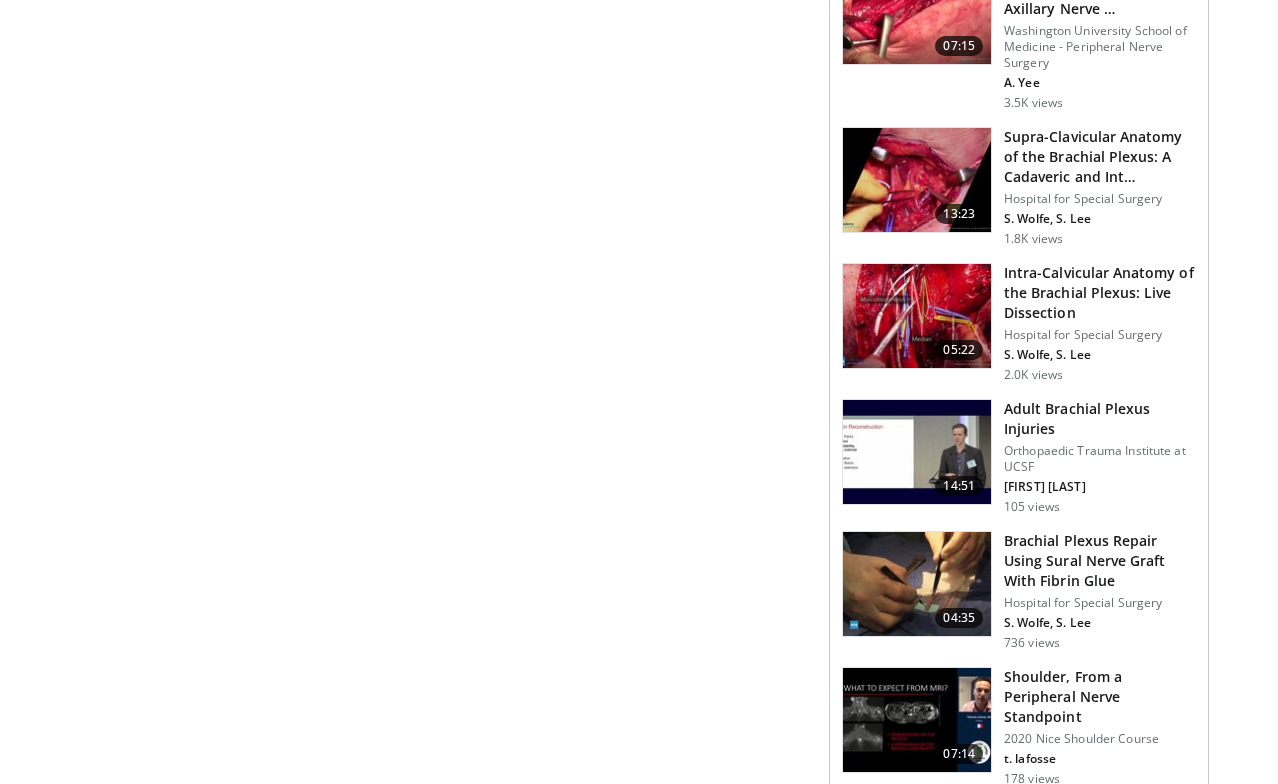 click at bounding box center [917, 316] 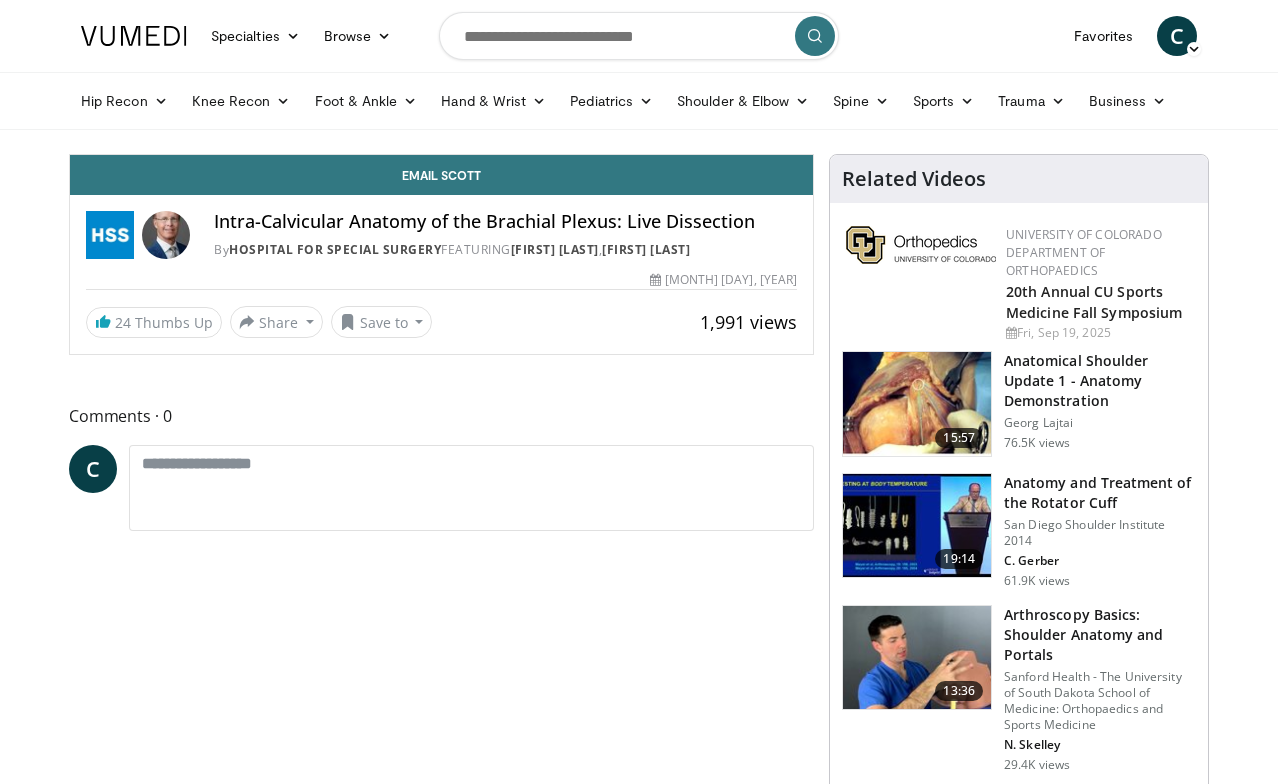 scroll, scrollTop: 0, scrollLeft: 0, axis: both 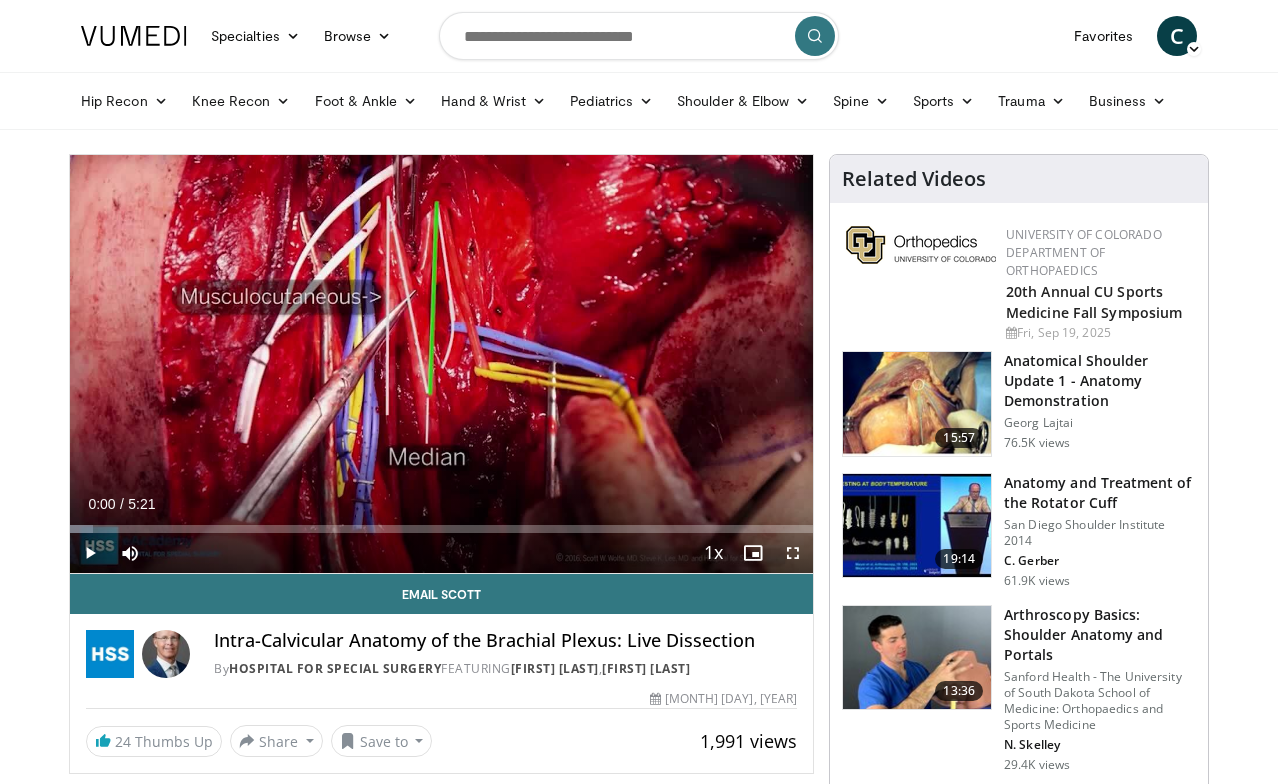 click at bounding box center (793, 553) 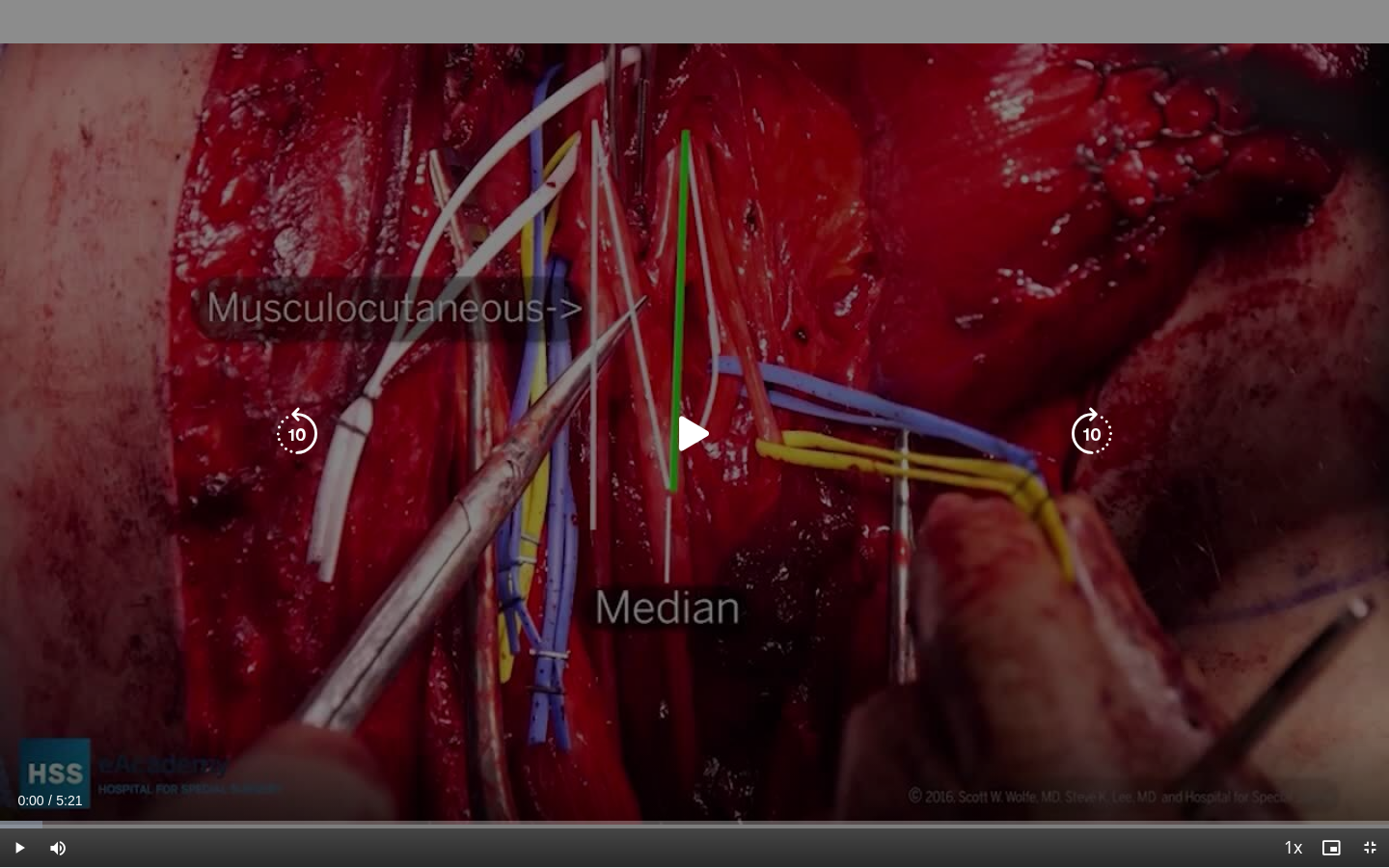 click at bounding box center (694, 434) 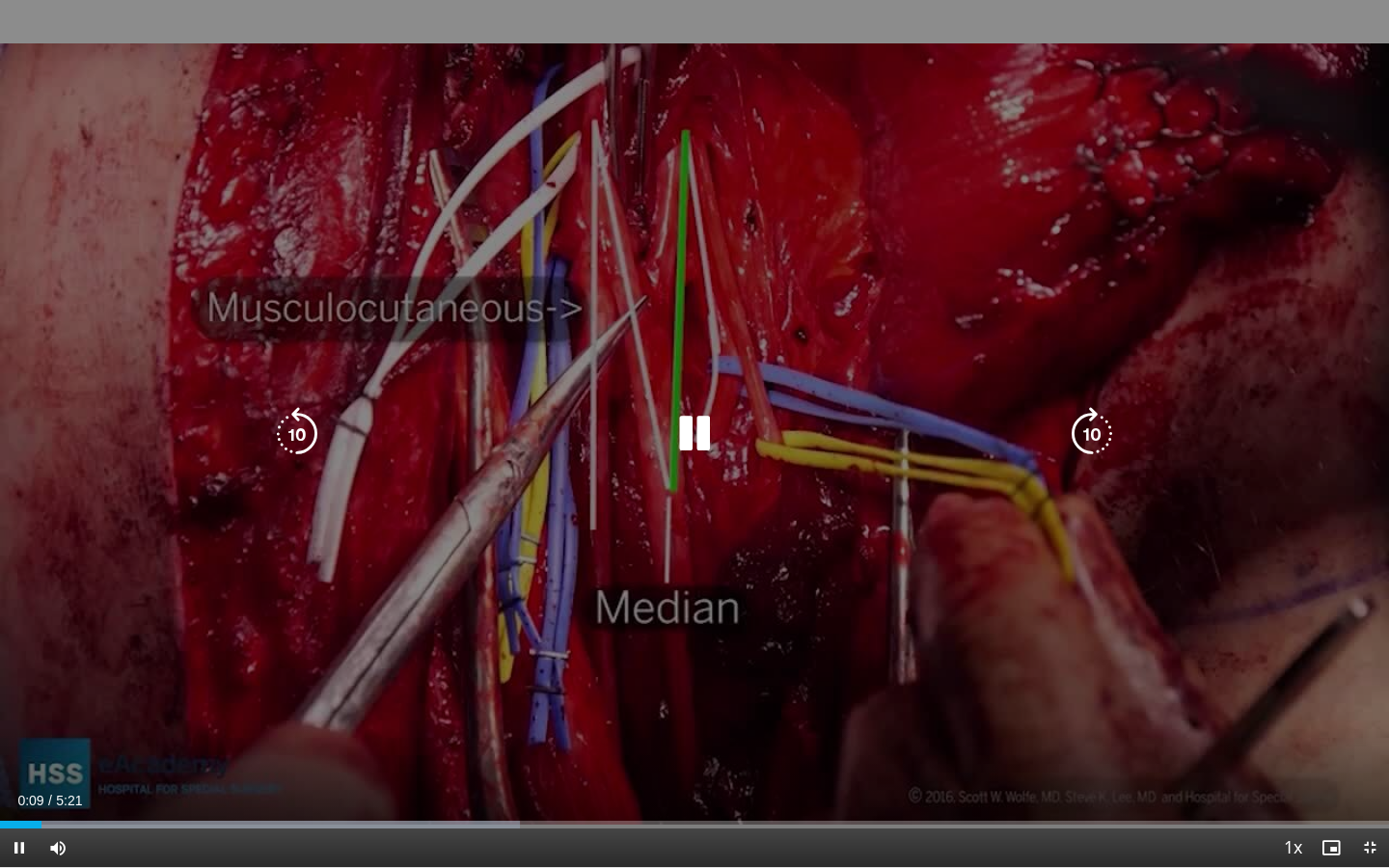 click at bounding box center [694, 434] 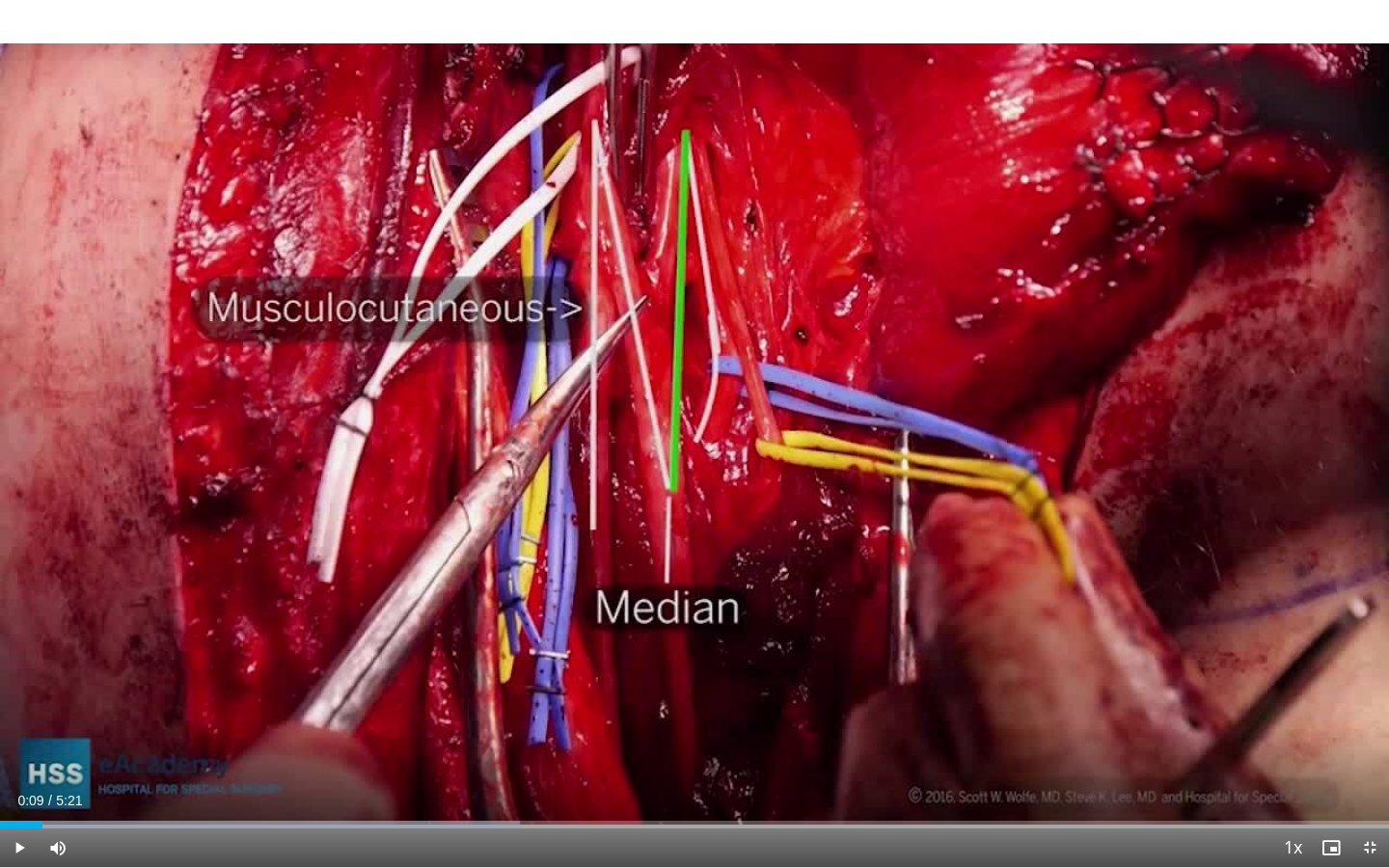 click at bounding box center (1370, 848) 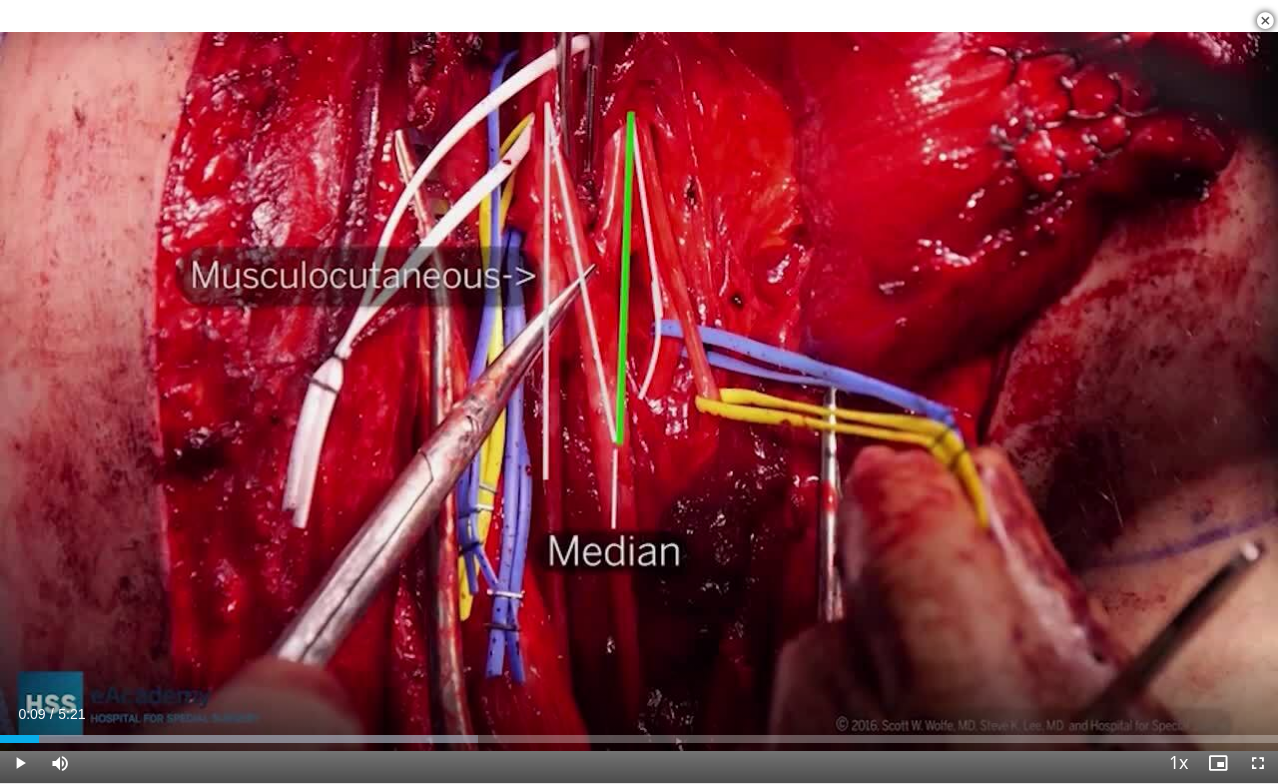 scroll, scrollTop: 2364, scrollLeft: 0, axis: vertical 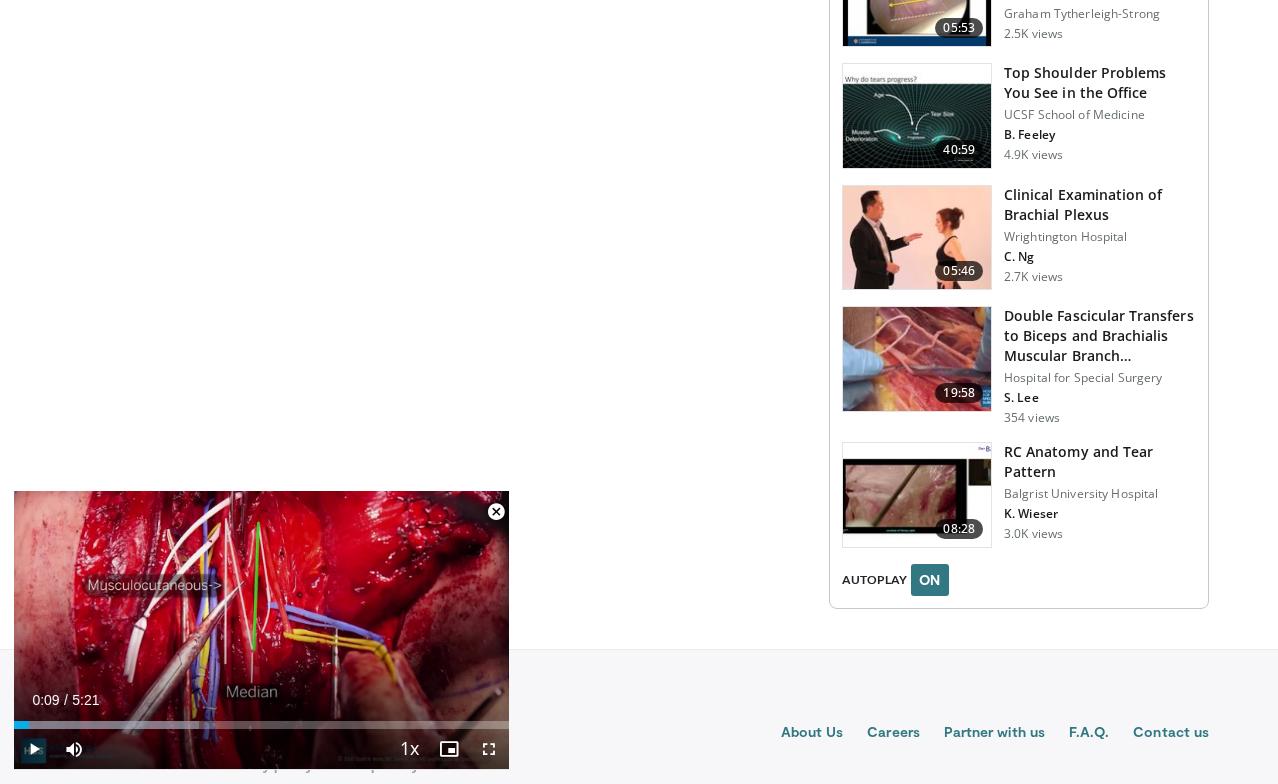 click at bounding box center (496, 512) 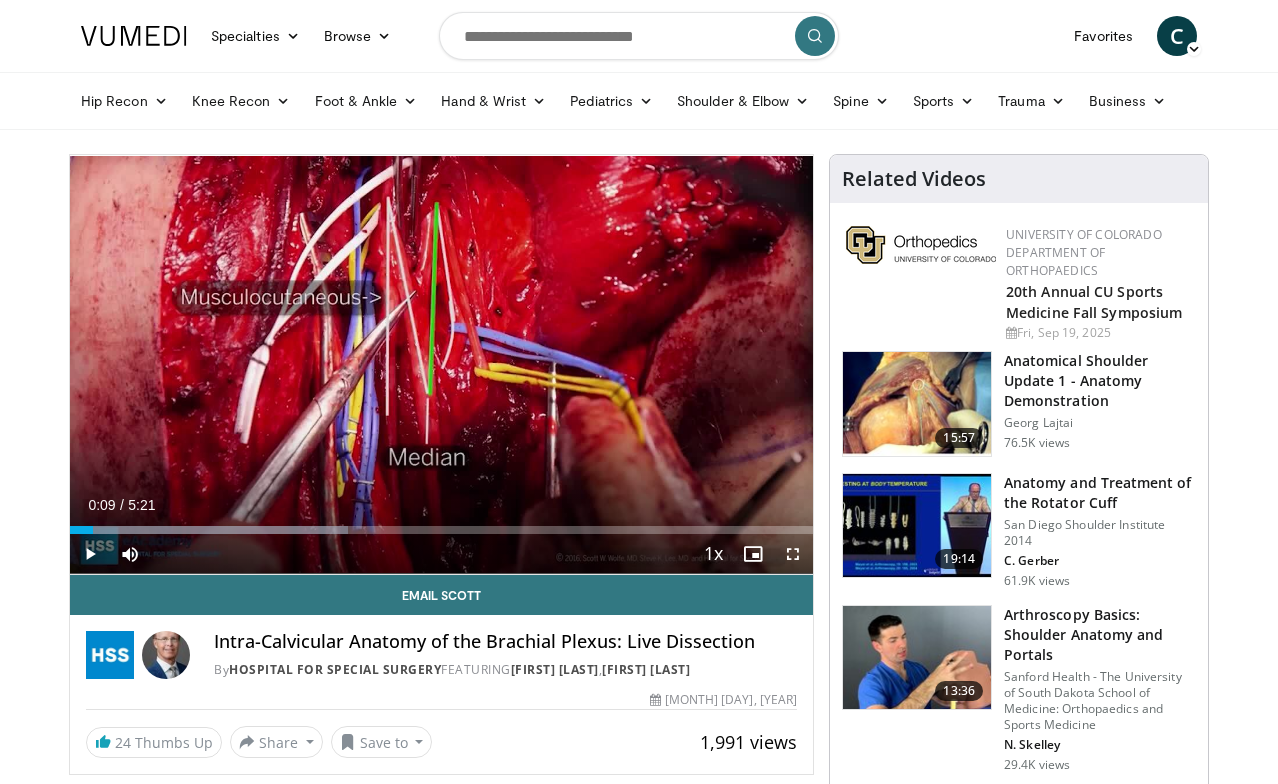 scroll, scrollTop: 0, scrollLeft: 0, axis: both 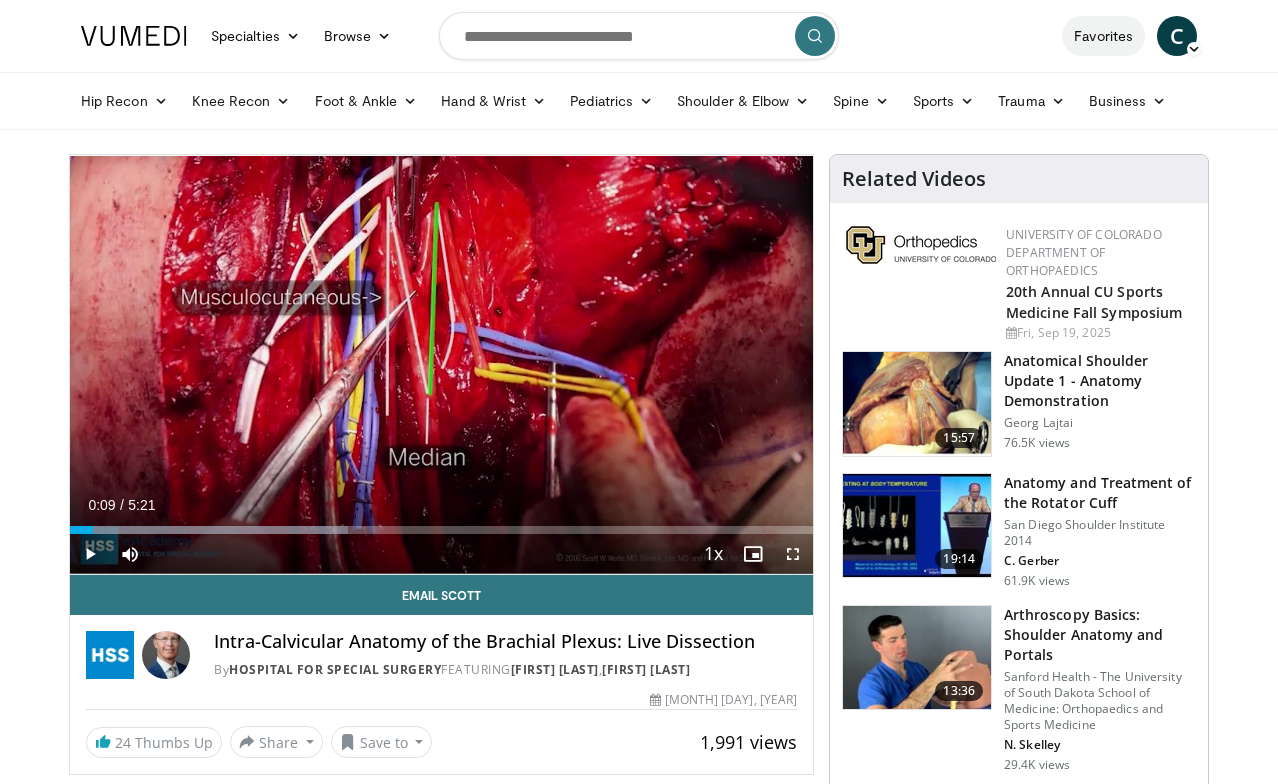 click on "Favorites" at bounding box center [1103, 36] 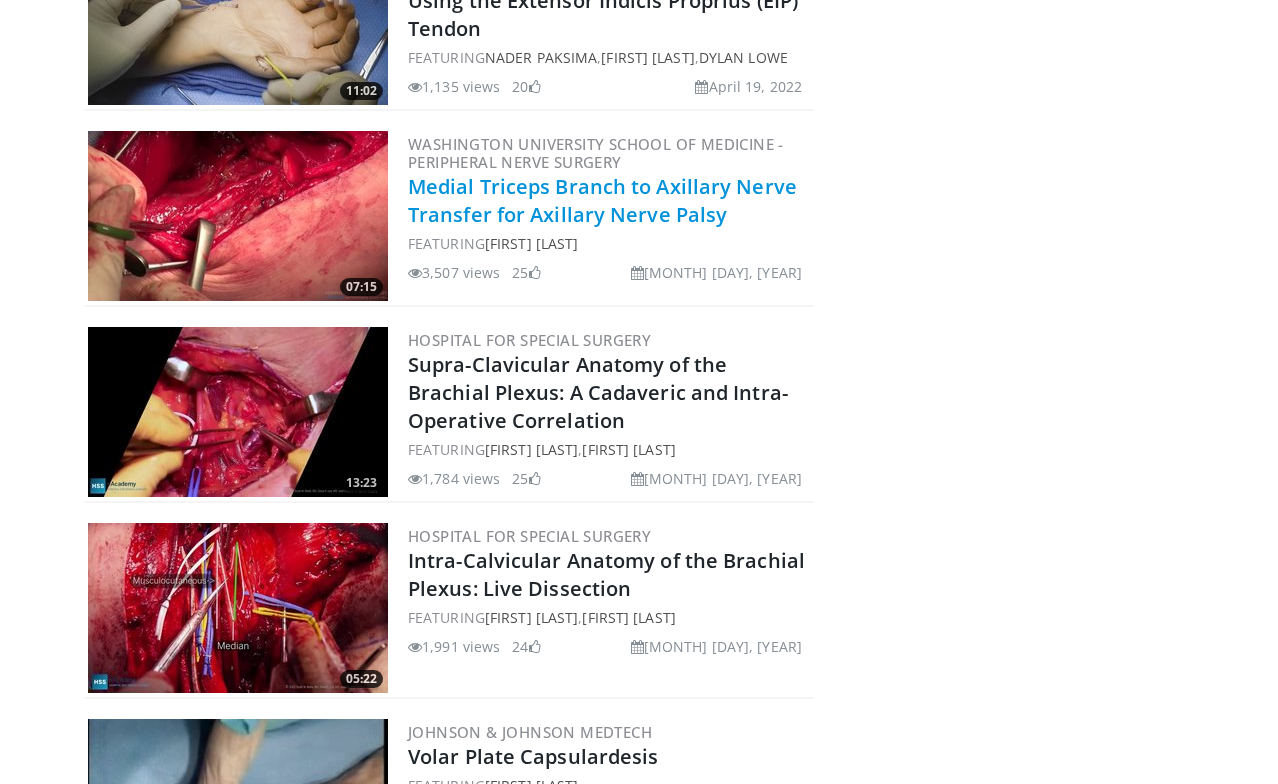 scroll, scrollTop: 1904, scrollLeft: 0, axis: vertical 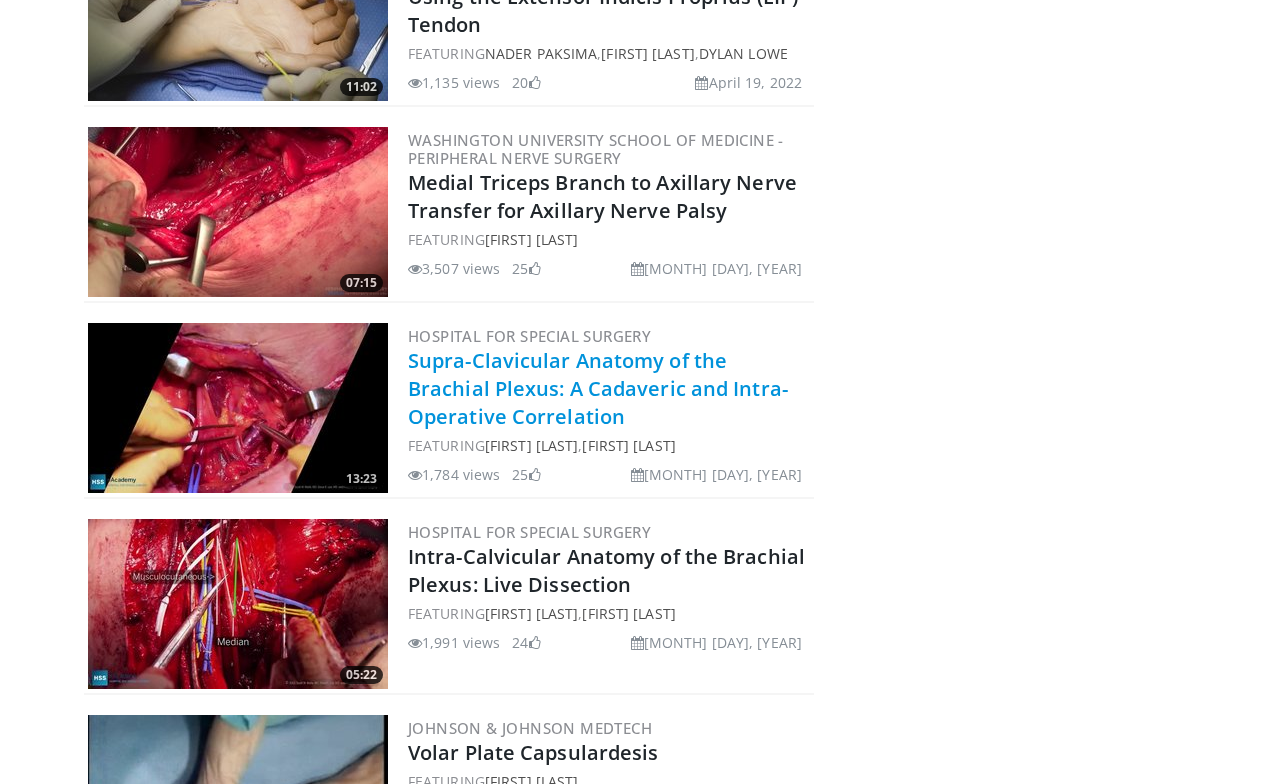 click on "Supra-Clavicular Anatomy of the Brachial Plexus: A Cadaveric and Intra-Operative Correlation" at bounding box center [598, 388] 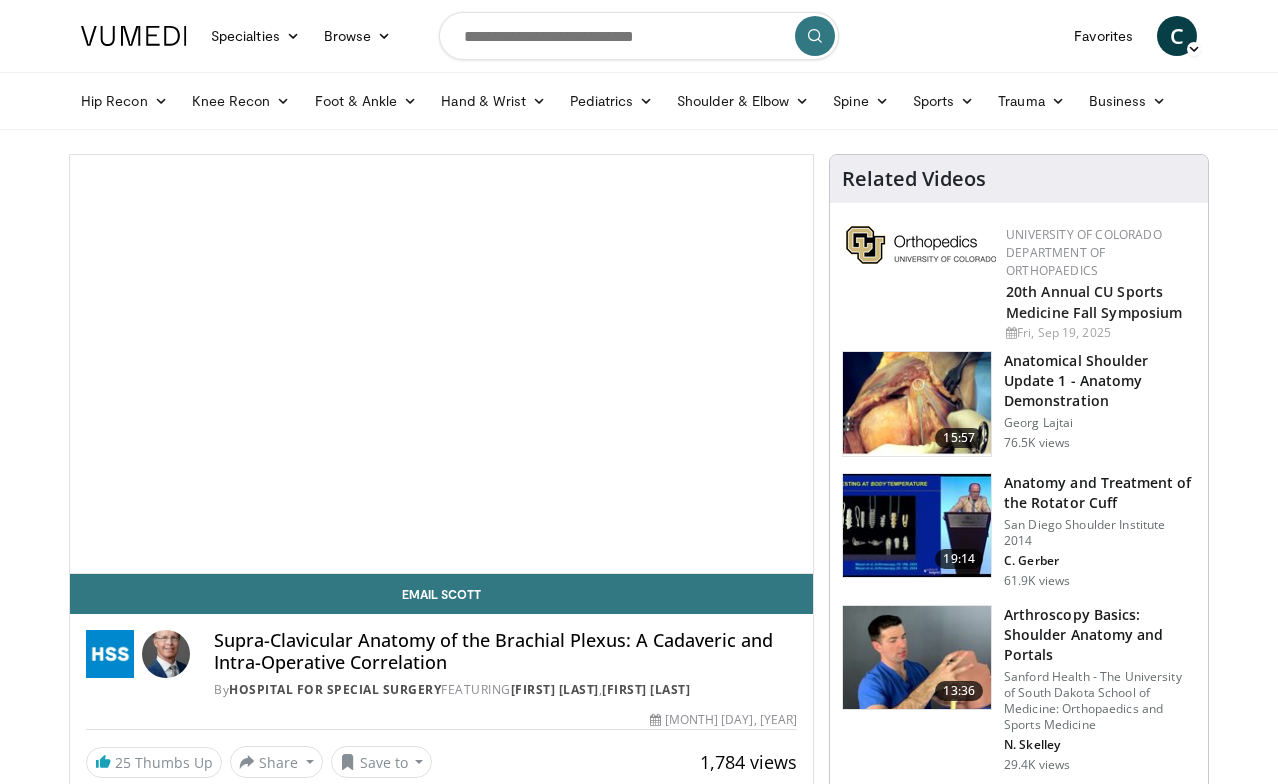 scroll, scrollTop: 0, scrollLeft: 0, axis: both 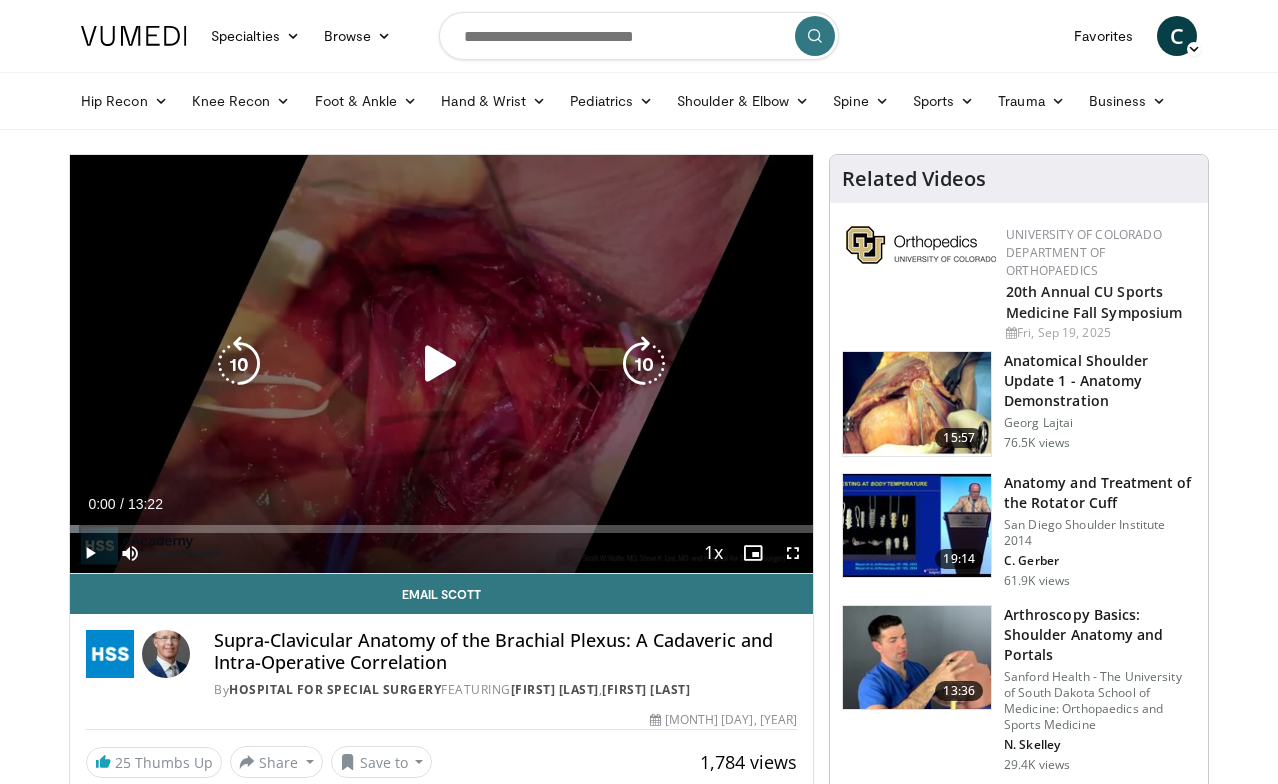 click at bounding box center [441, 364] 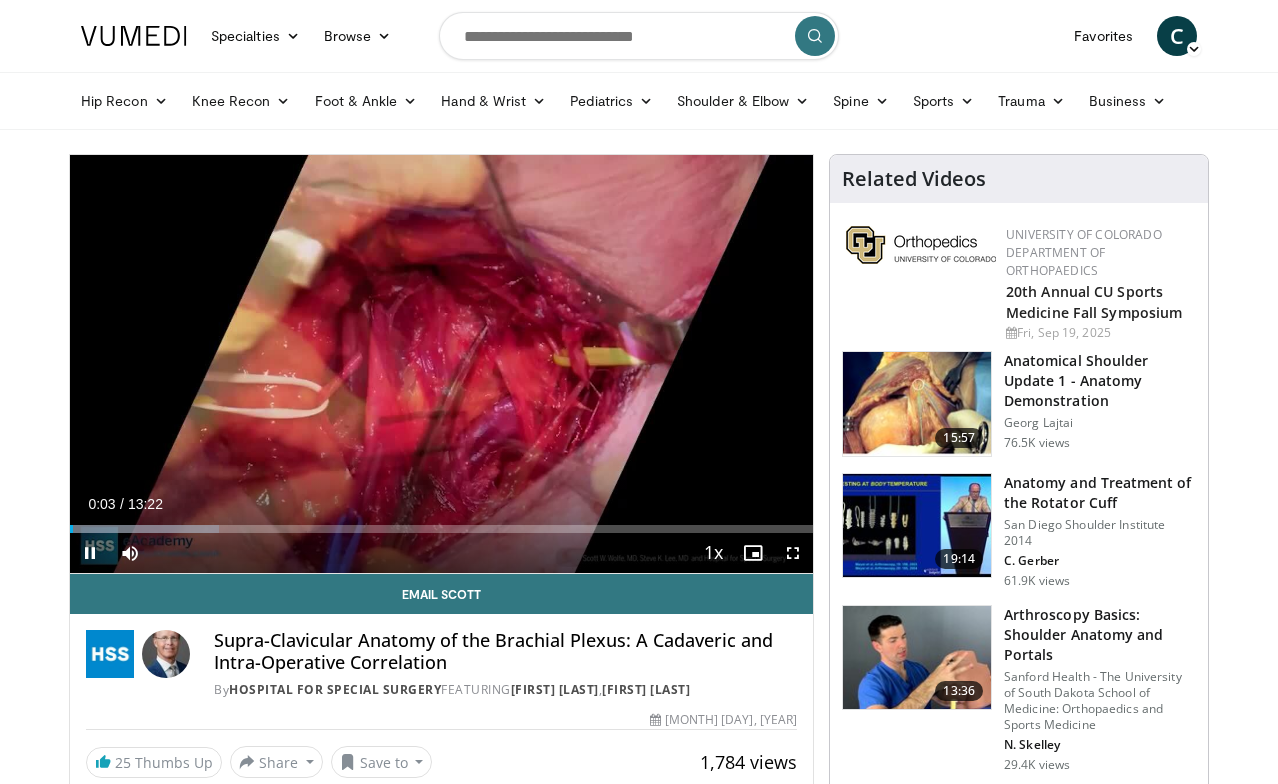 click at bounding box center (793, 553) 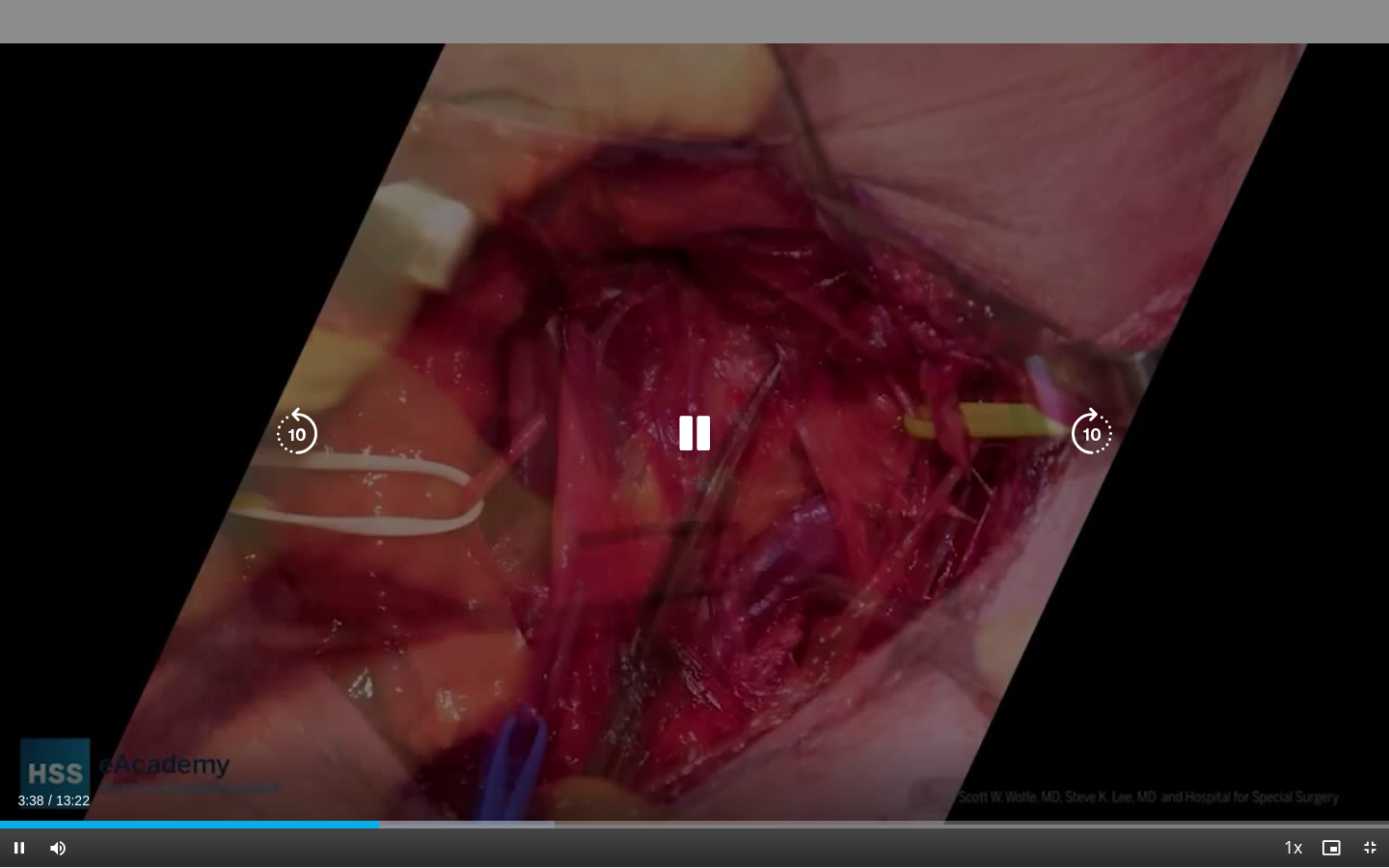 click at bounding box center (297, 434) 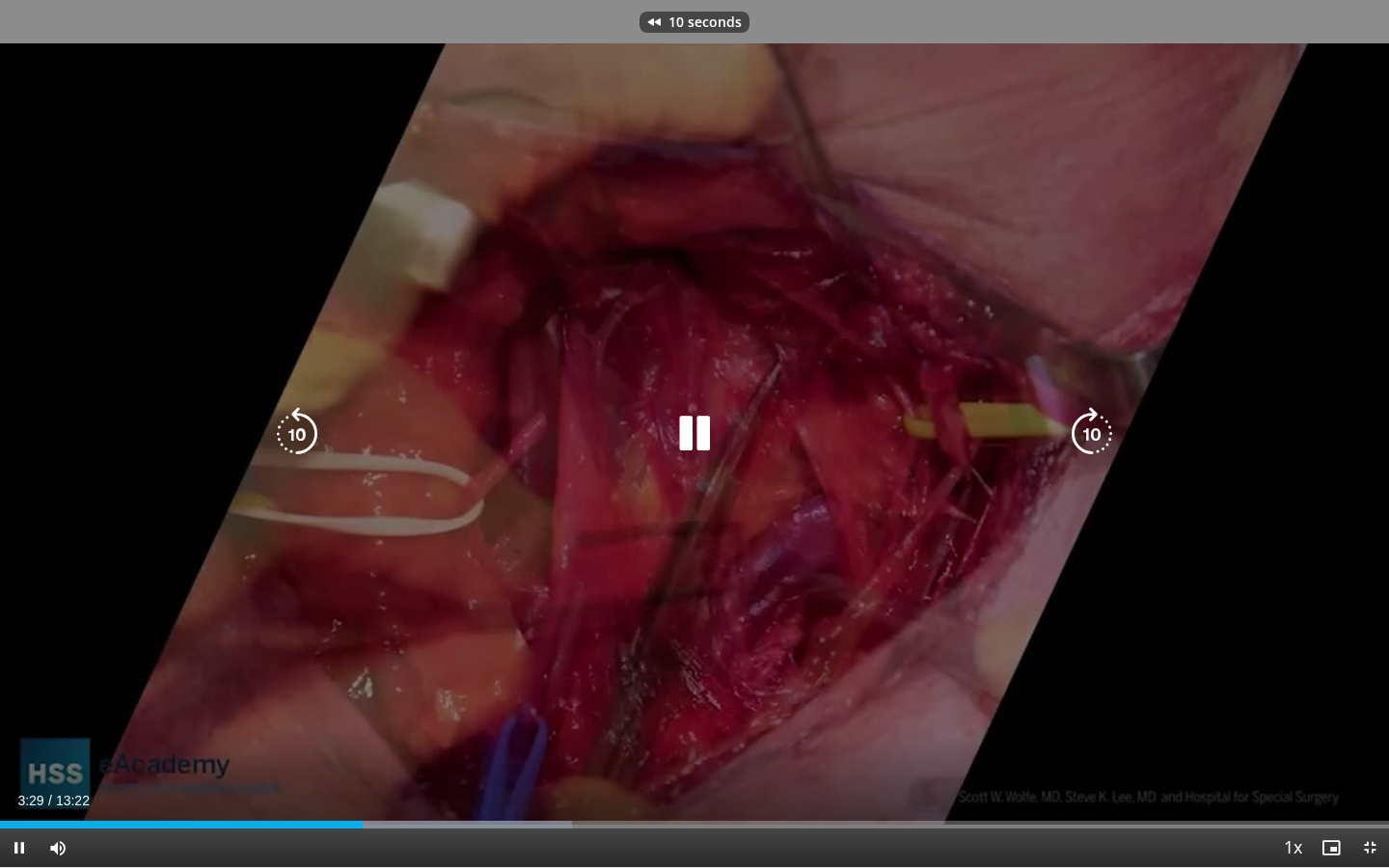 click at bounding box center (297, 434) 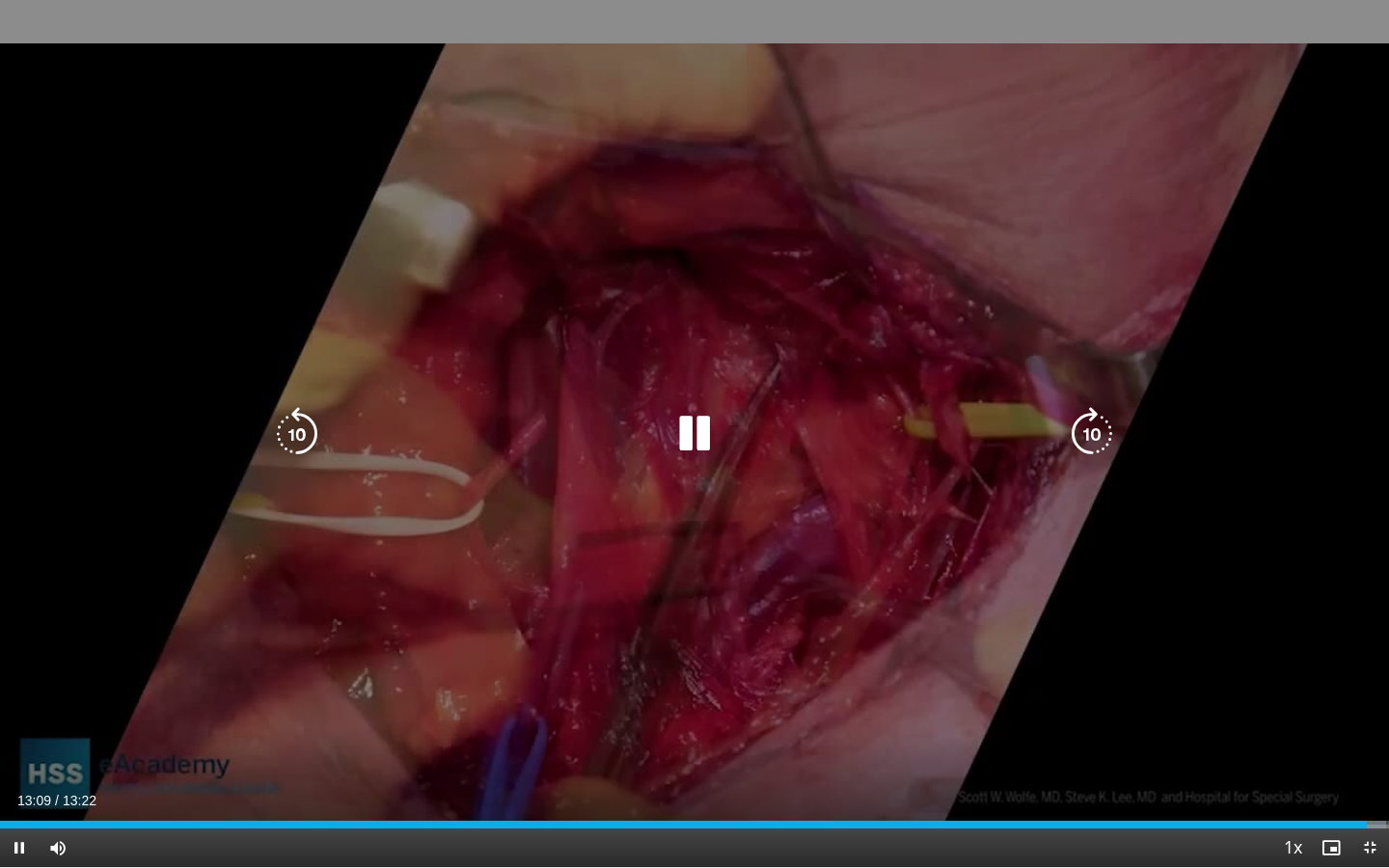 click at bounding box center [694, 434] 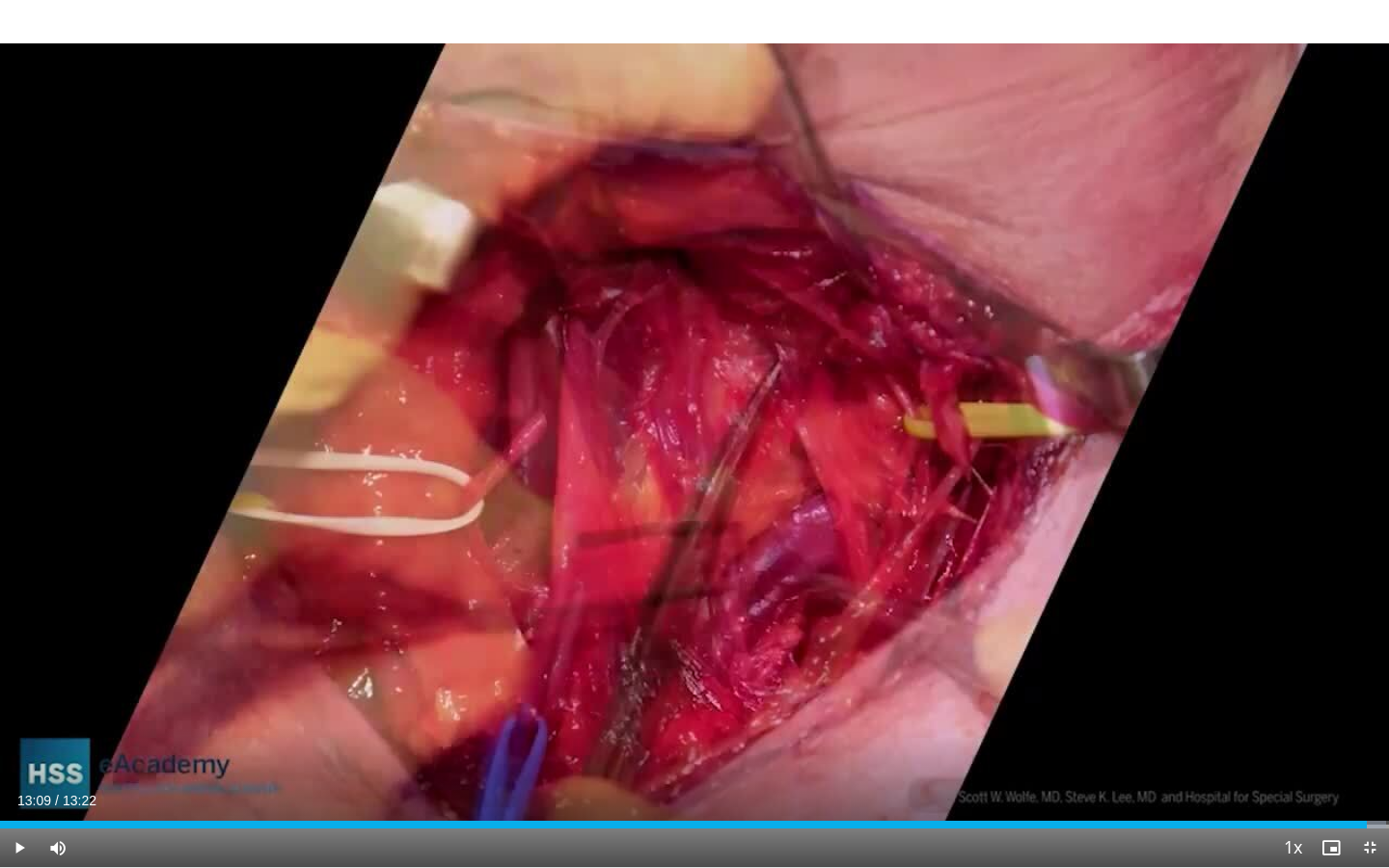 click on "Current Time  13:09 / Duration  13:22 Play Skip Backward Skip Forward Mute Loaded :  99.79% 13:09 12:59 Stream Type  LIVE Seek to live, currently behind live LIVE   1x Playback Rate 0.5x 0.75x 1x , selected 1.25x 1.5x 1.75x 2x Chapters Chapters Descriptions descriptions off , selected Captions captions off , selected Audio Track en (Main) , selected Exit Fullscreen Enable picture-in-picture mode" at bounding box center (694, 848) 